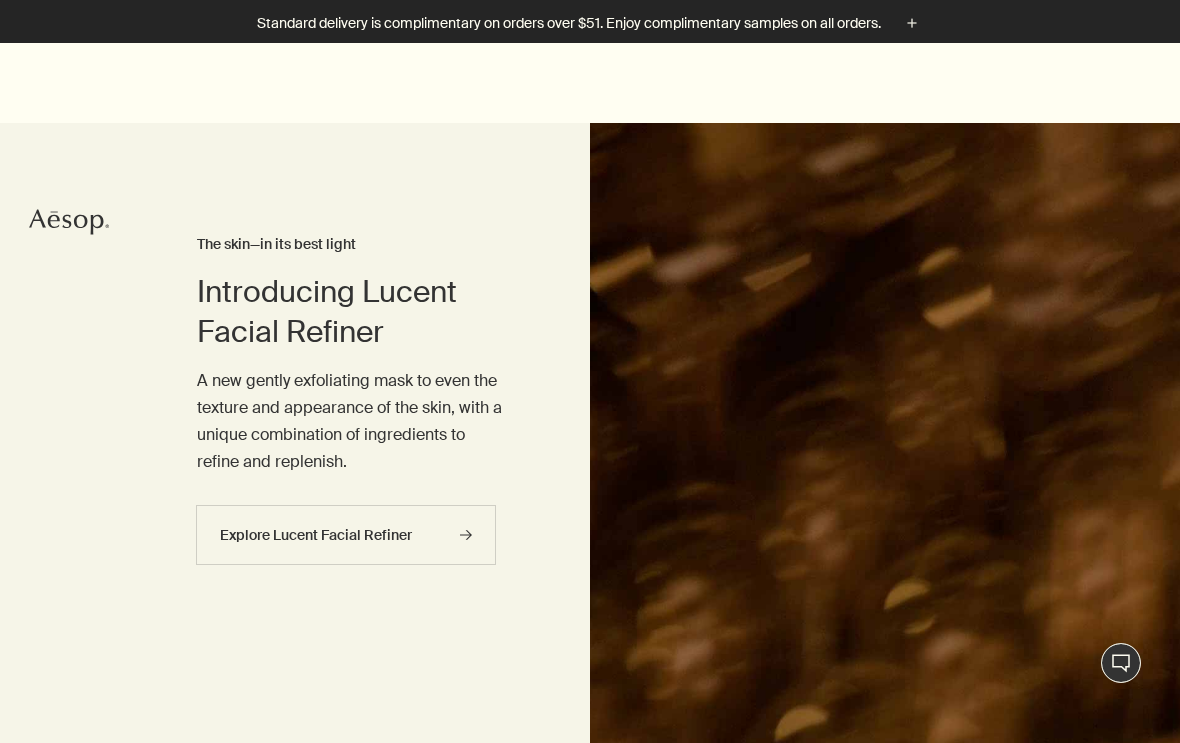 scroll, scrollTop: 284, scrollLeft: 0, axis: vertical 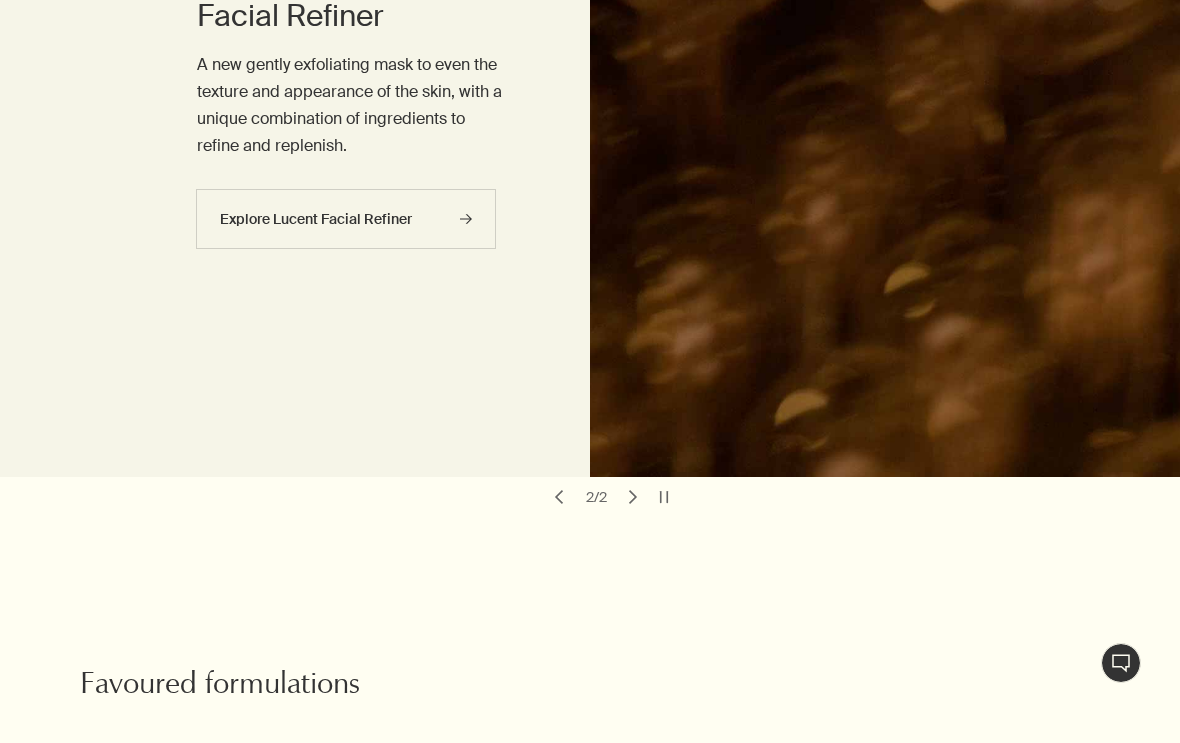 click on "pauseSlim" at bounding box center [664, 497] 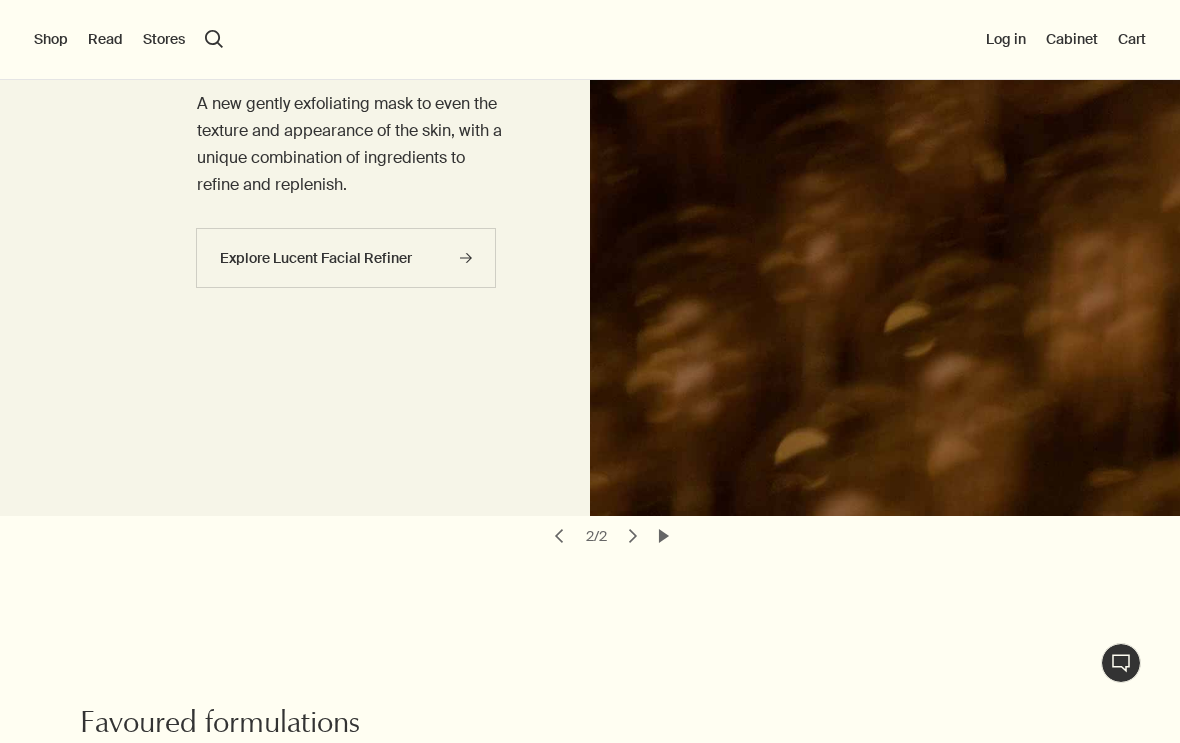 scroll, scrollTop: 285, scrollLeft: 0, axis: vertical 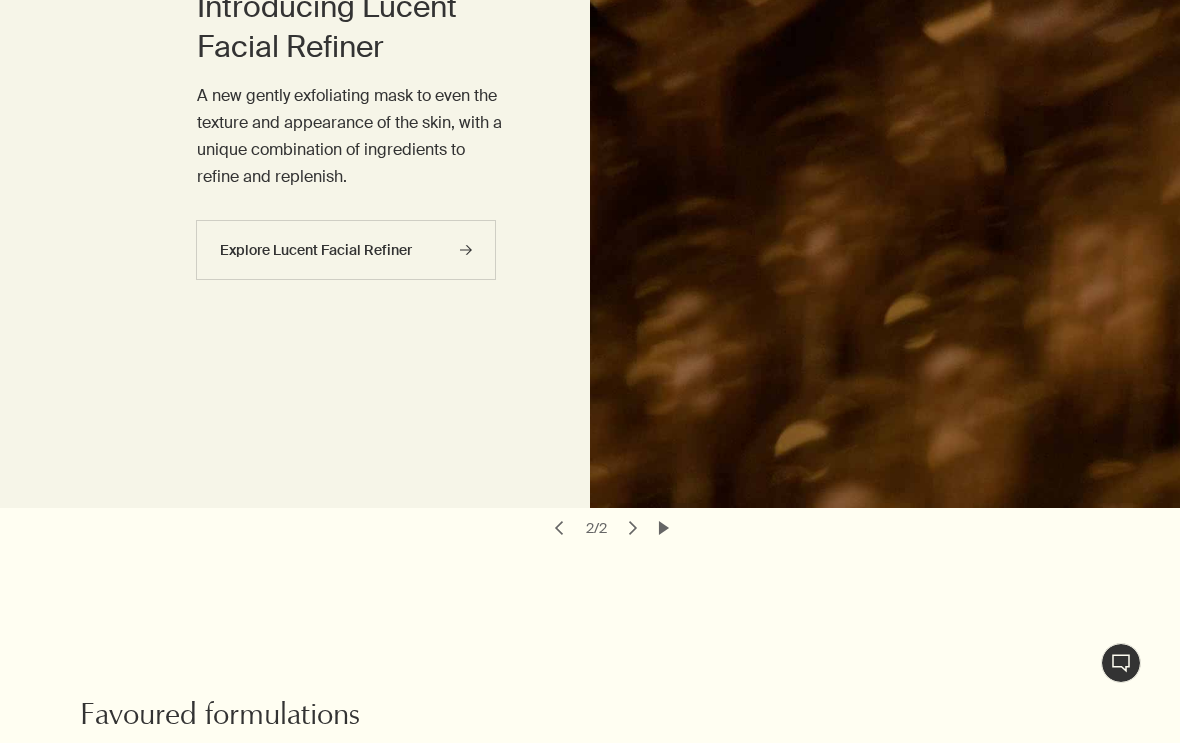 click on "play" at bounding box center [664, 528] 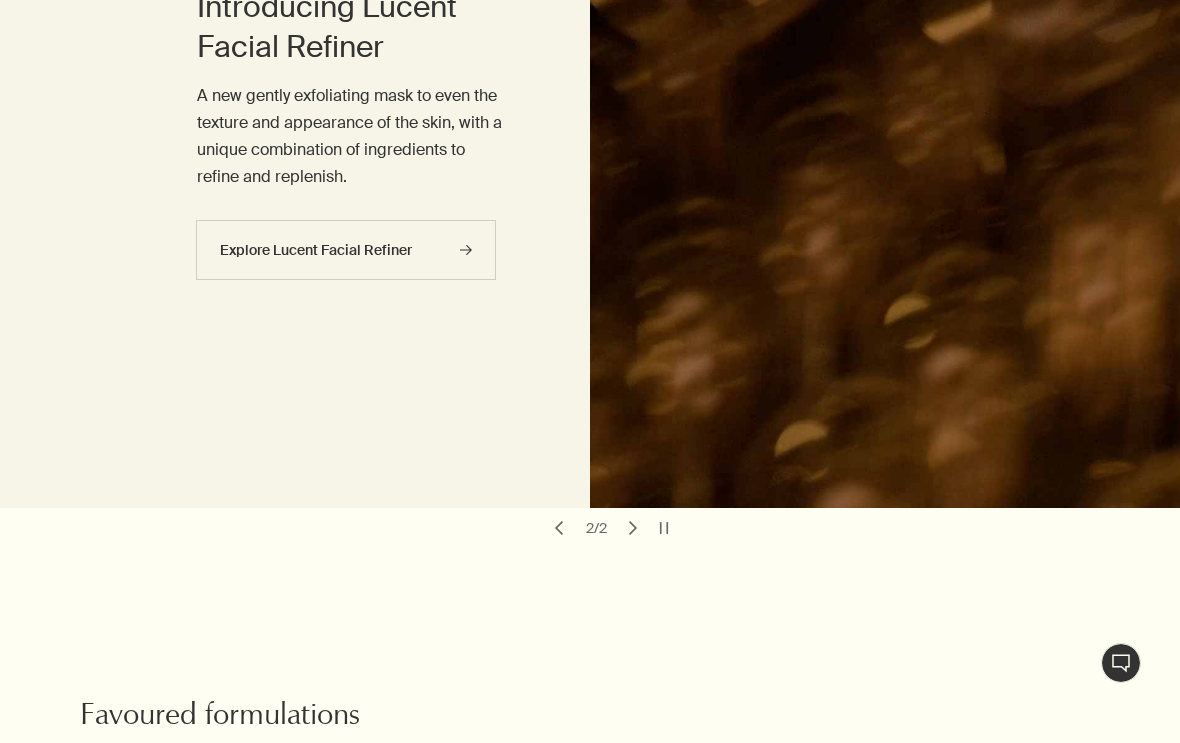 click on "pauseSlim" at bounding box center [664, 528] 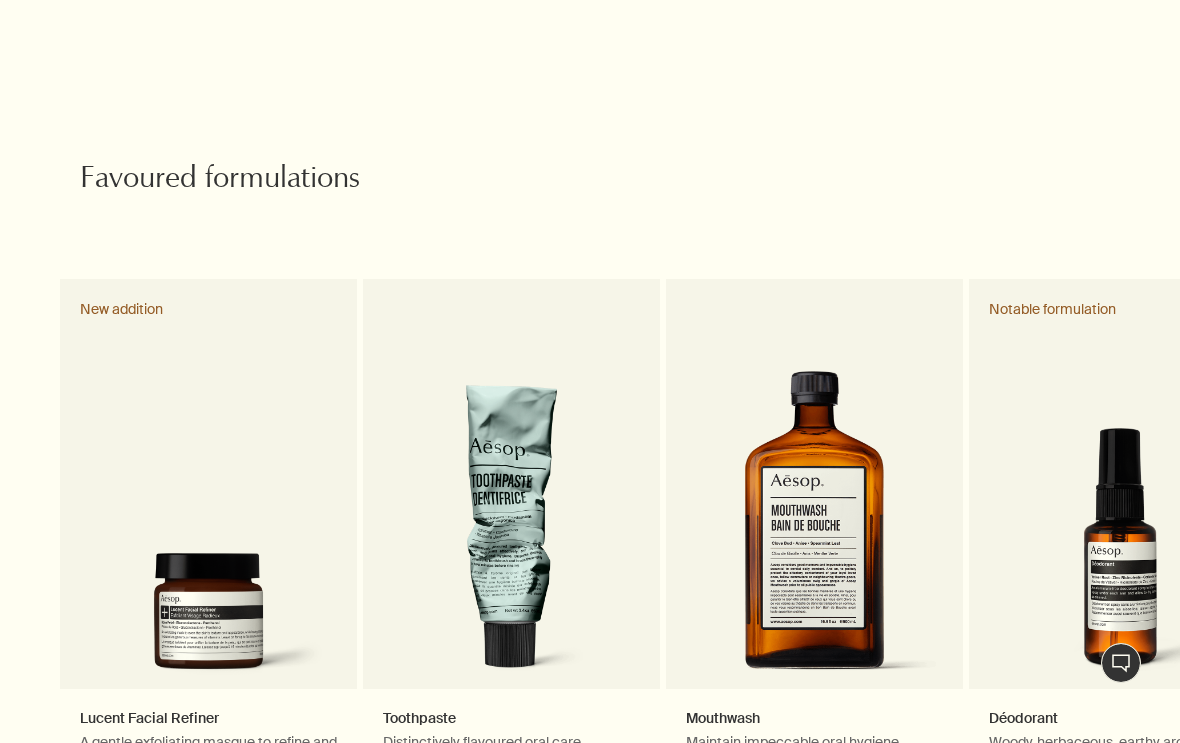 scroll, scrollTop: 974, scrollLeft: 0, axis: vertical 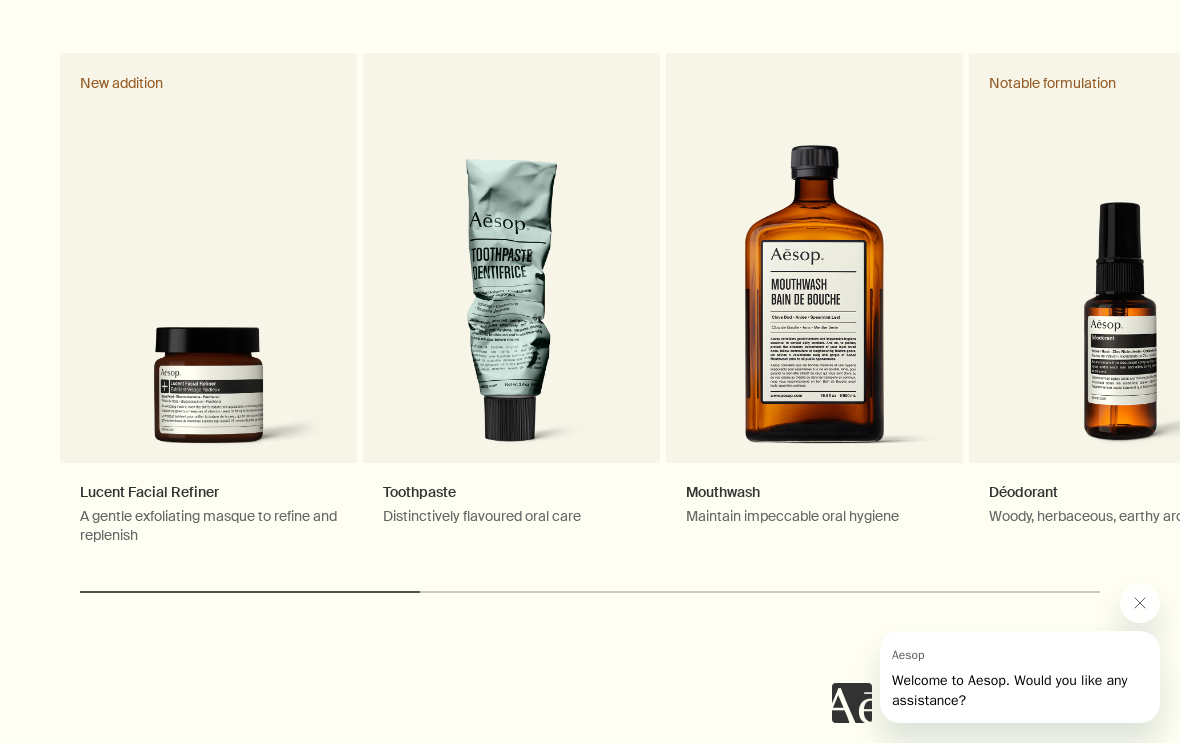 click on "chevron" at bounding box center (1220, 300) 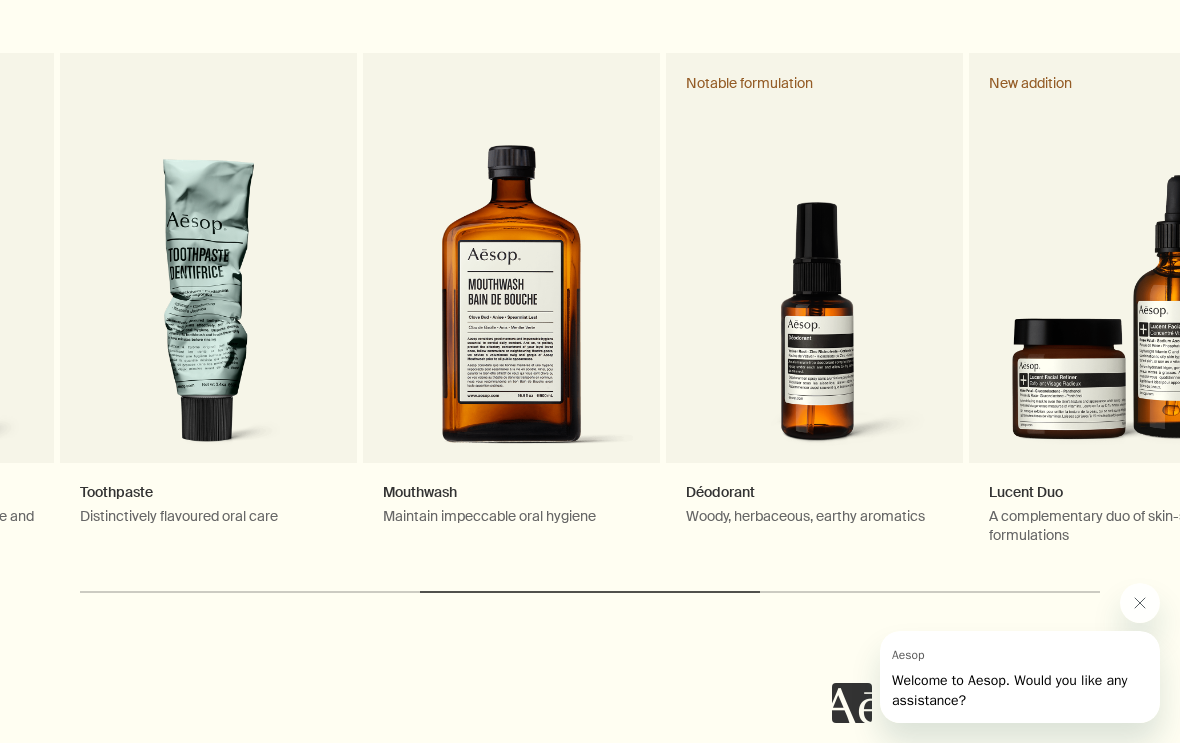 click on "chevron" at bounding box center (1220, 300) 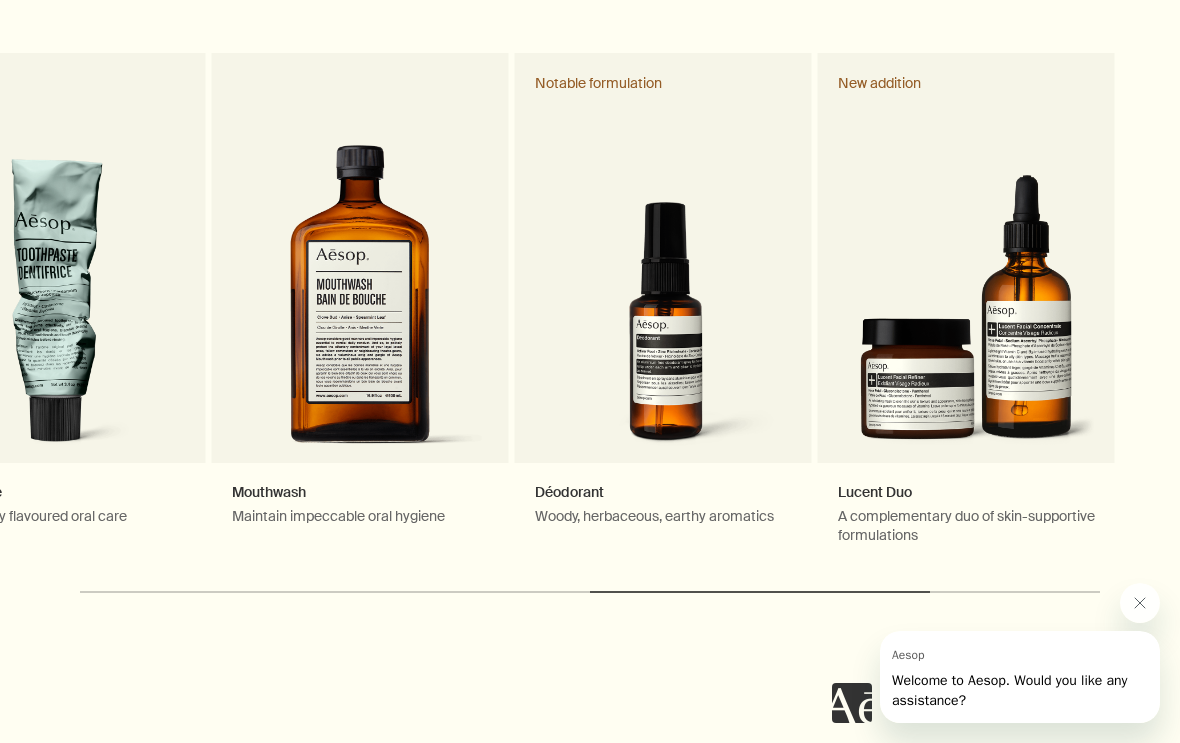 click on "chevron" at bounding box center (1220, 300) 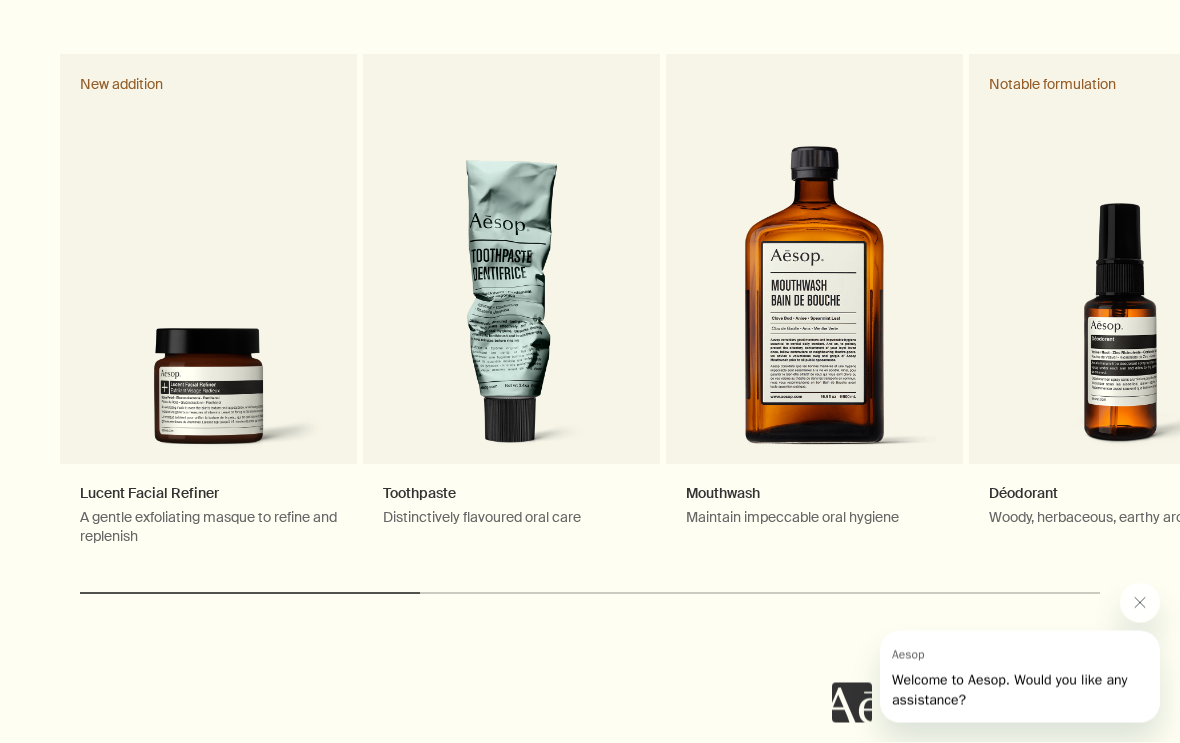 scroll, scrollTop: 1048, scrollLeft: 0, axis: vertical 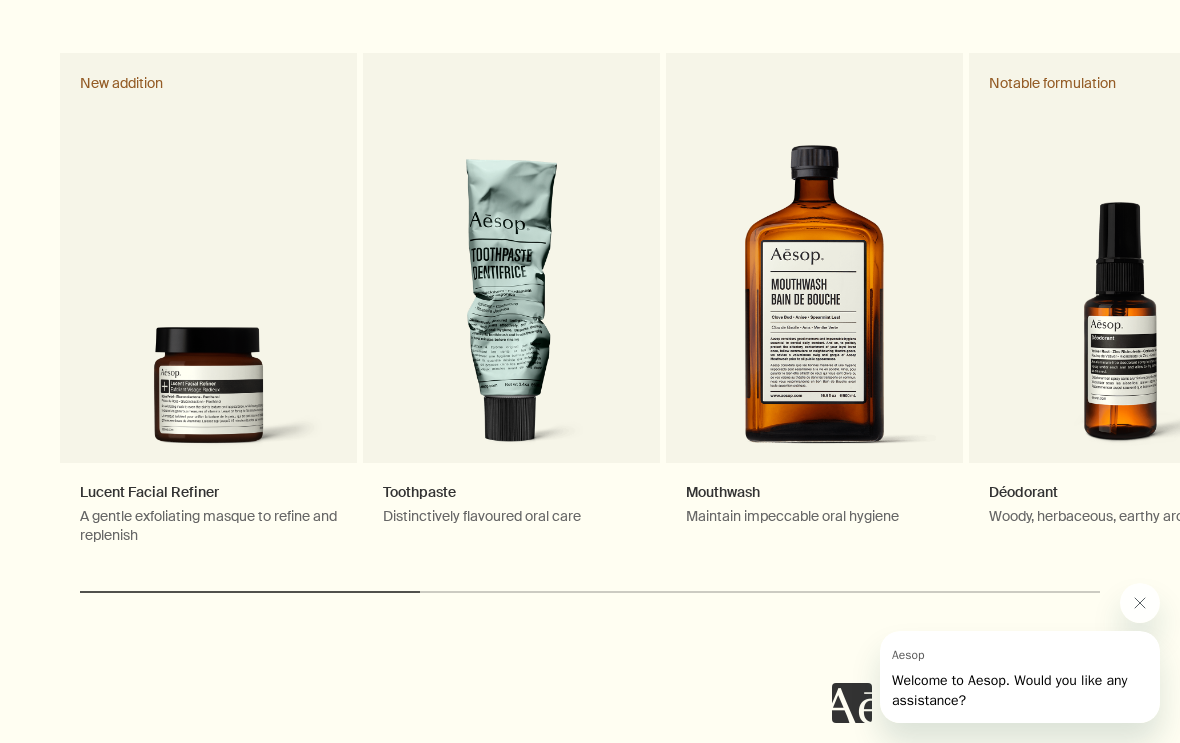 click on "Lucent Facial Refiner A gentle exfoliating masque to refine and replenish New addition" at bounding box center (208, 309) 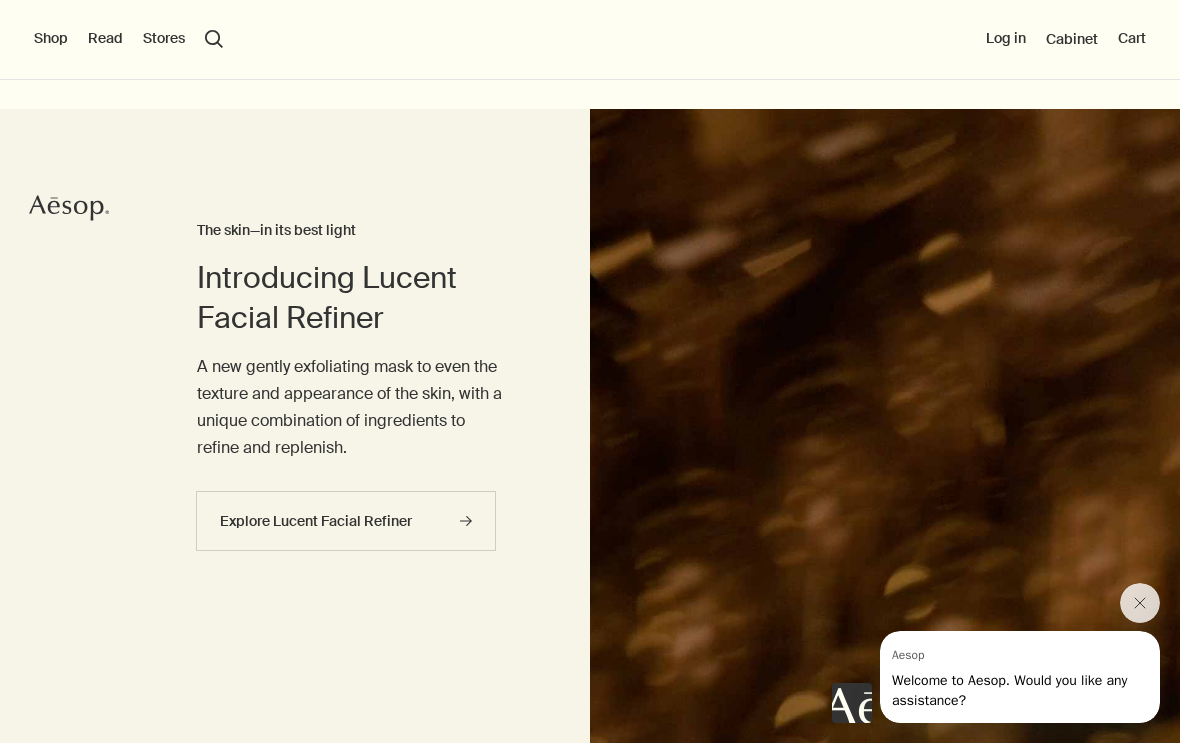 scroll, scrollTop: 0, scrollLeft: 0, axis: both 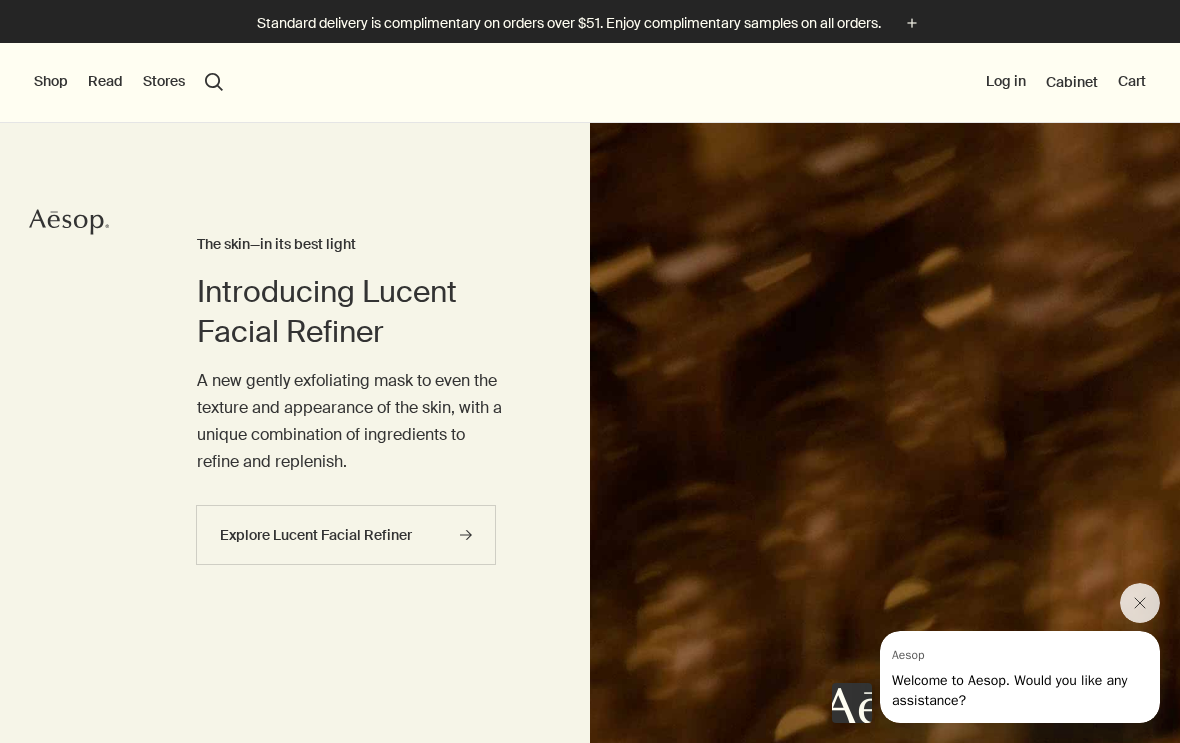 click on "Explore Lucent Facial Refiner   rightArrow" at bounding box center [346, 535] 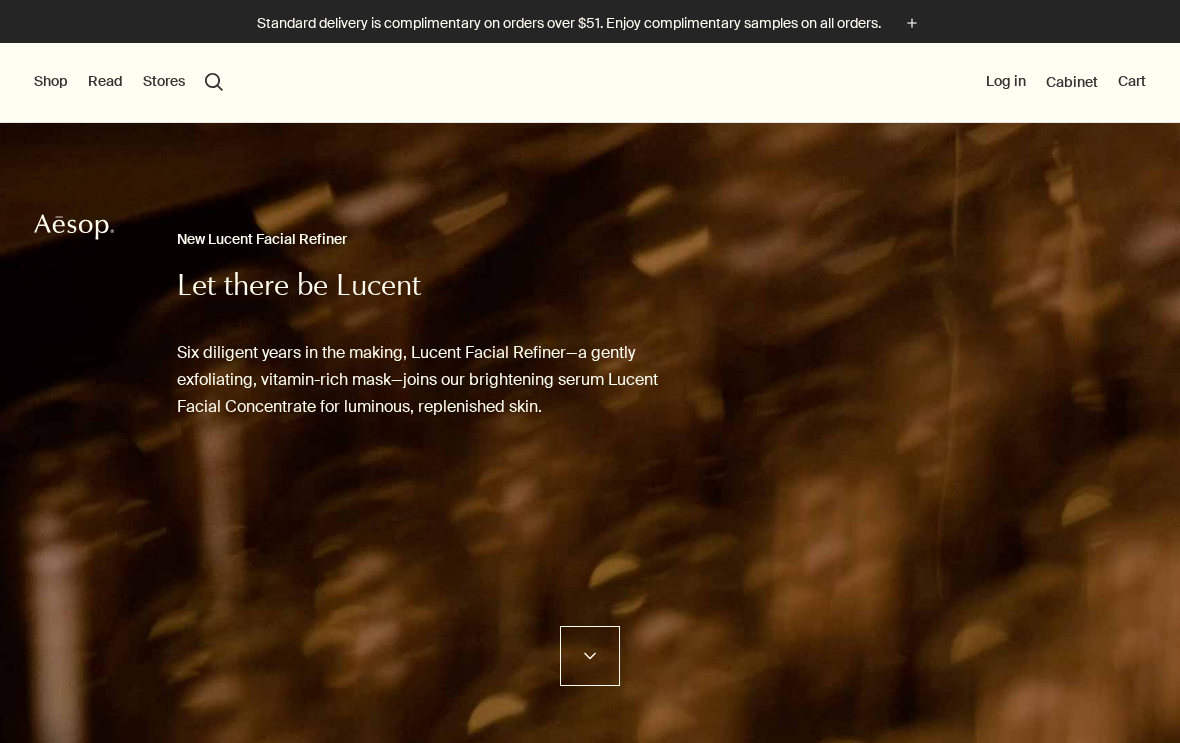 scroll, scrollTop: 0, scrollLeft: 0, axis: both 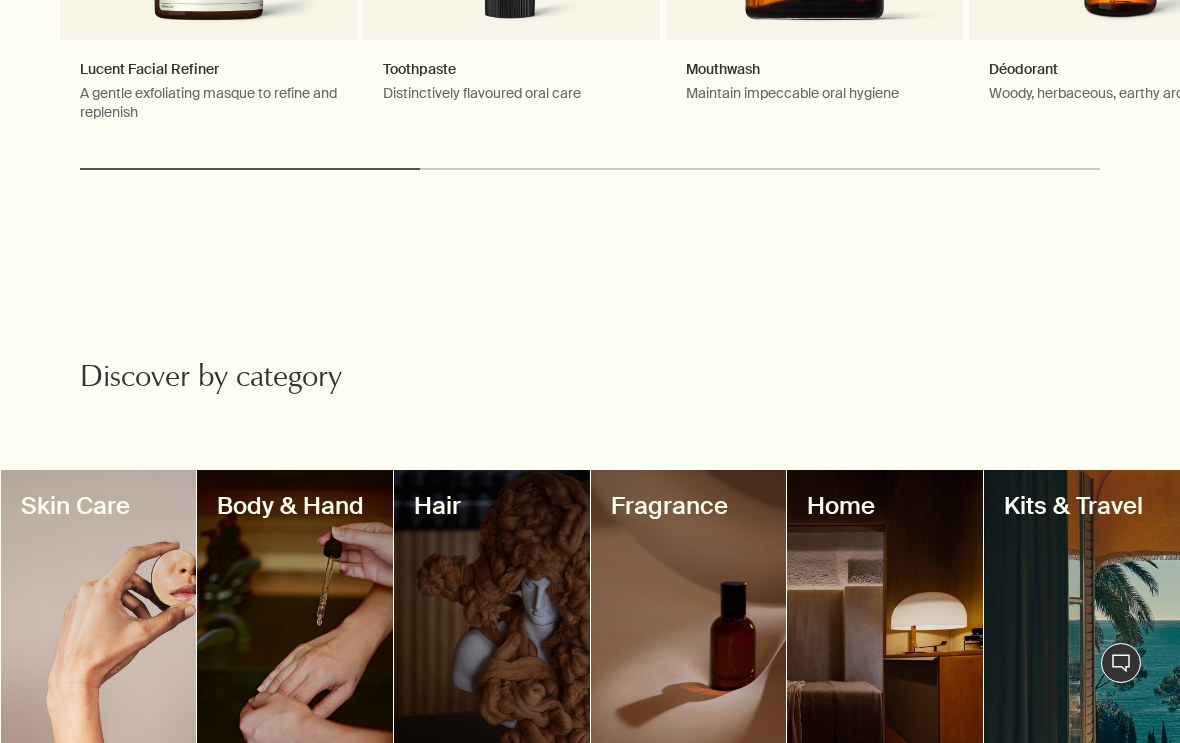 click at bounding box center (295, 619) 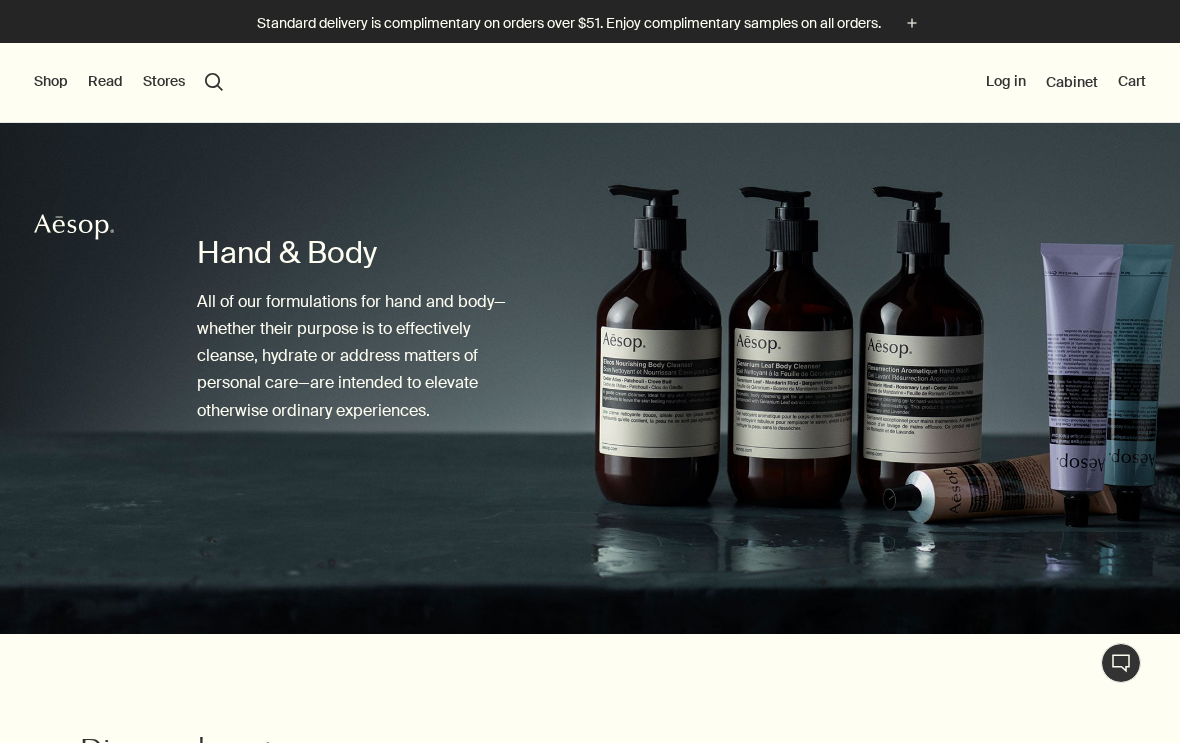scroll, scrollTop: 0, scrollLeft: 0, axis: both 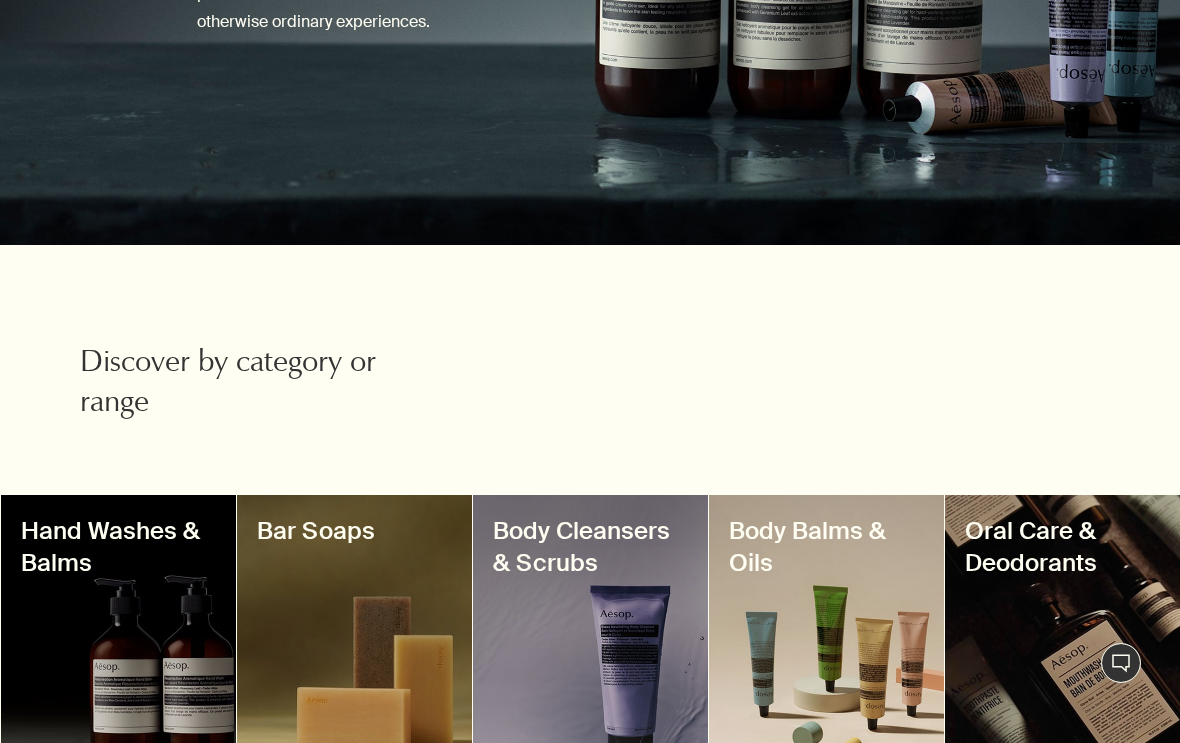 click at bounding box center (118, 644) 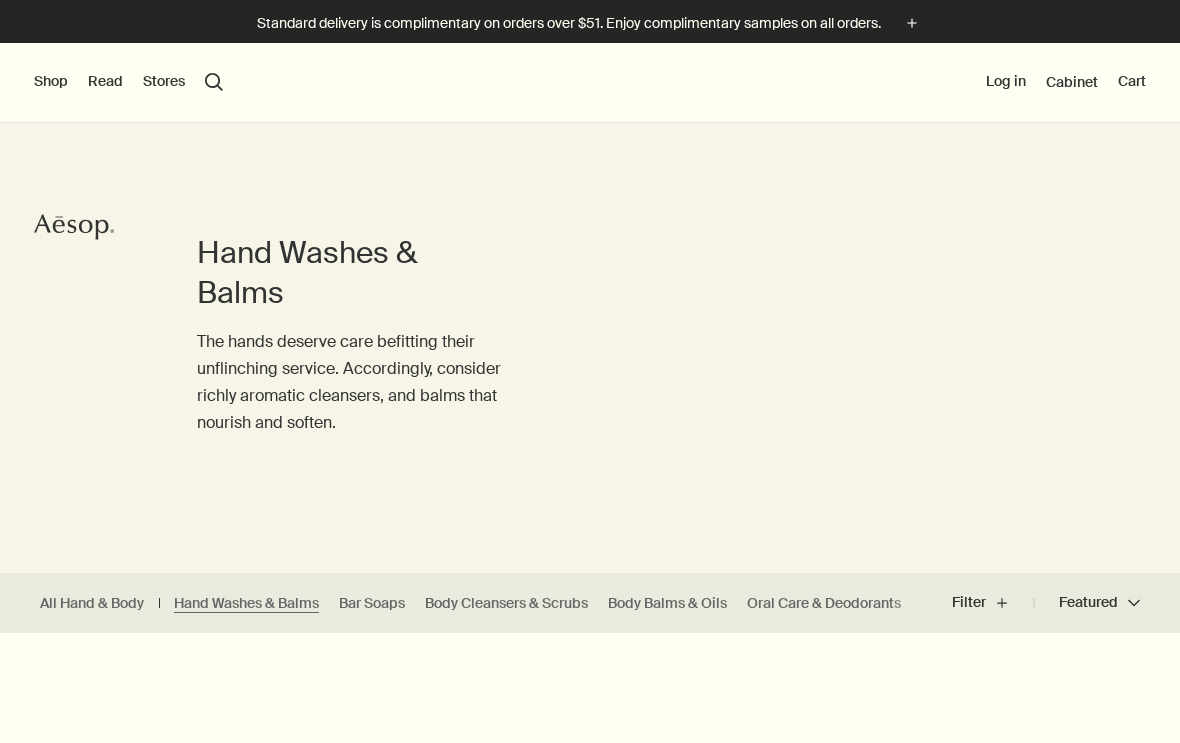 scroll, scrollTop: 0, scrollLeft: 0, axis: both 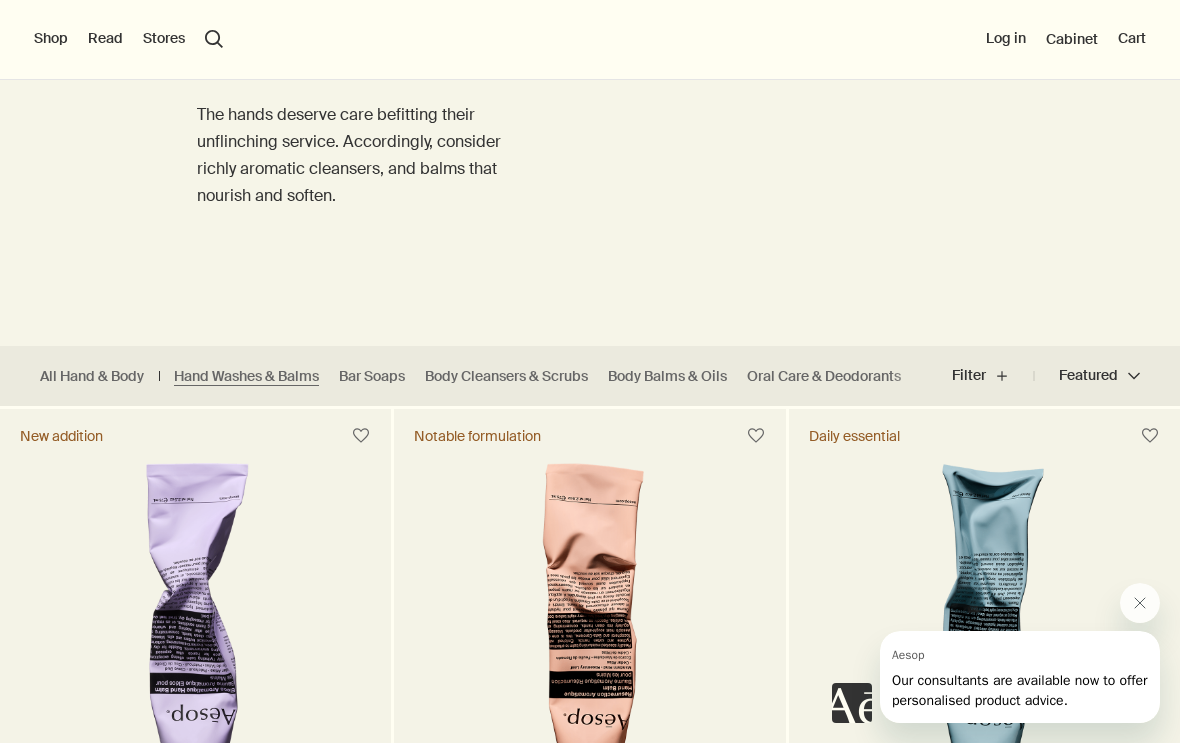 click on "All Hand & Body" at bounding box center [92, 376] 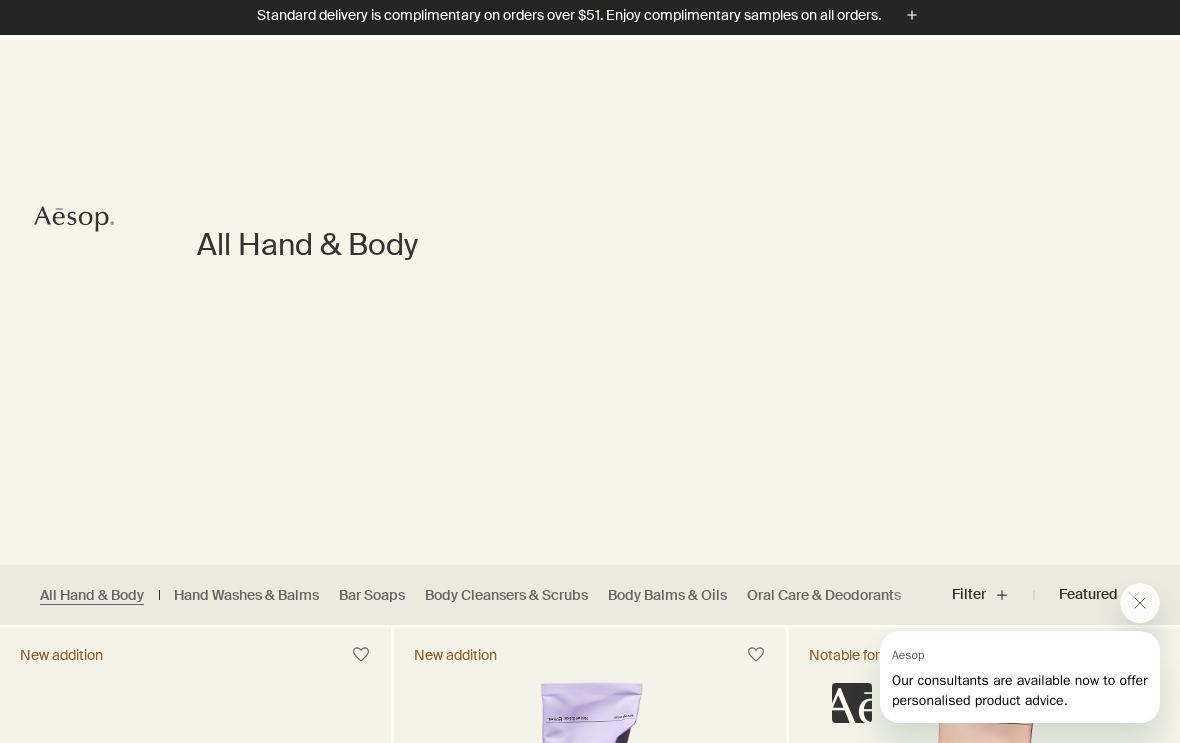 scroll, scrollTop: 0, scrollLeft: 0, axis: both 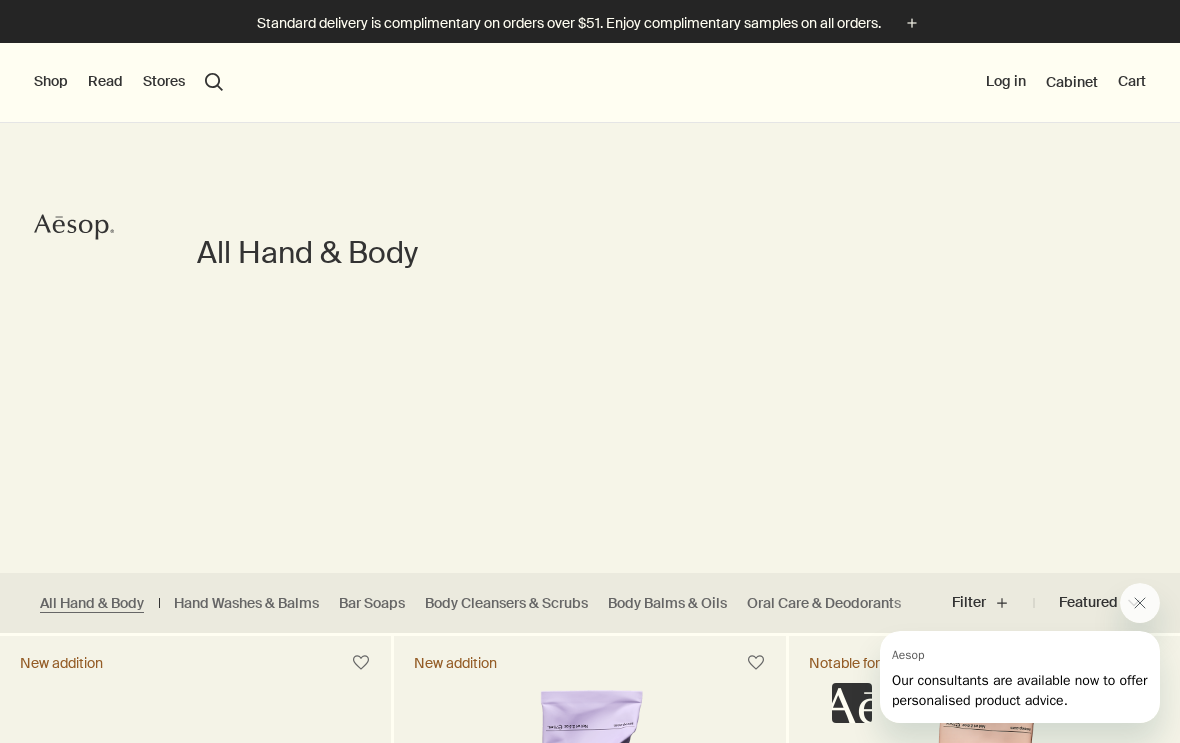 click on "search Search" at bounding box center (214, 82) 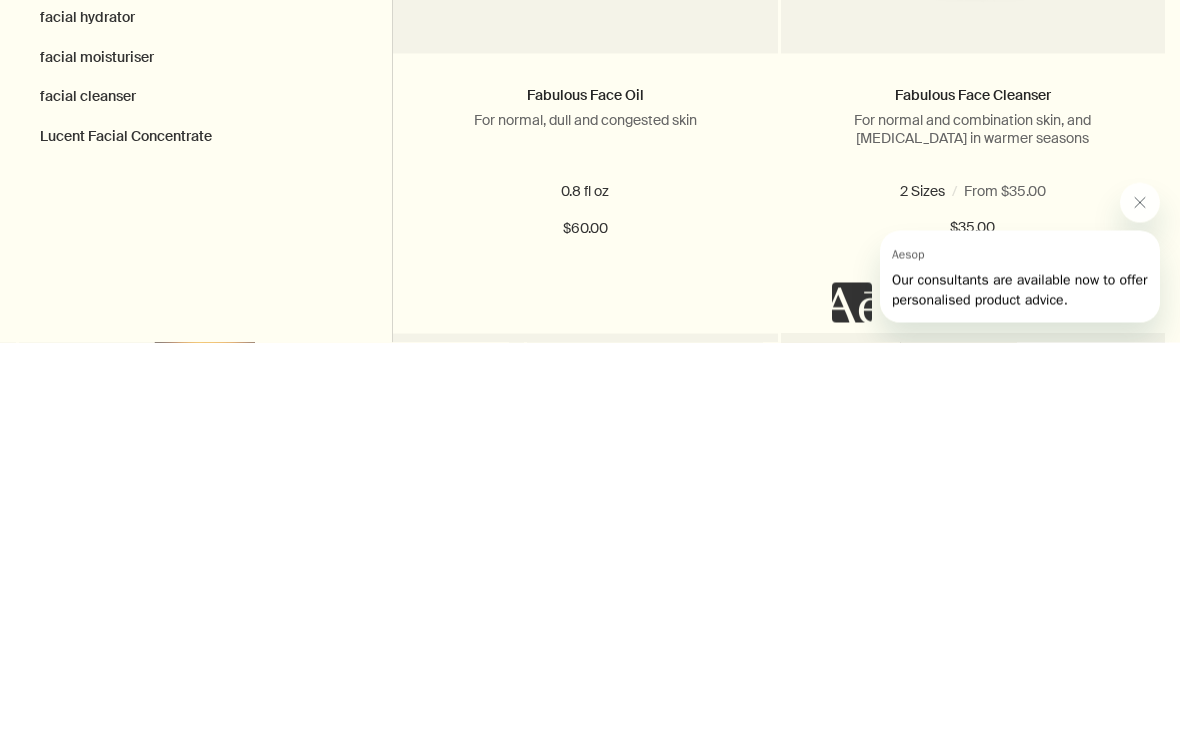 scroll, scrollTop: 136, scrollLeft: 0, axis: vertical 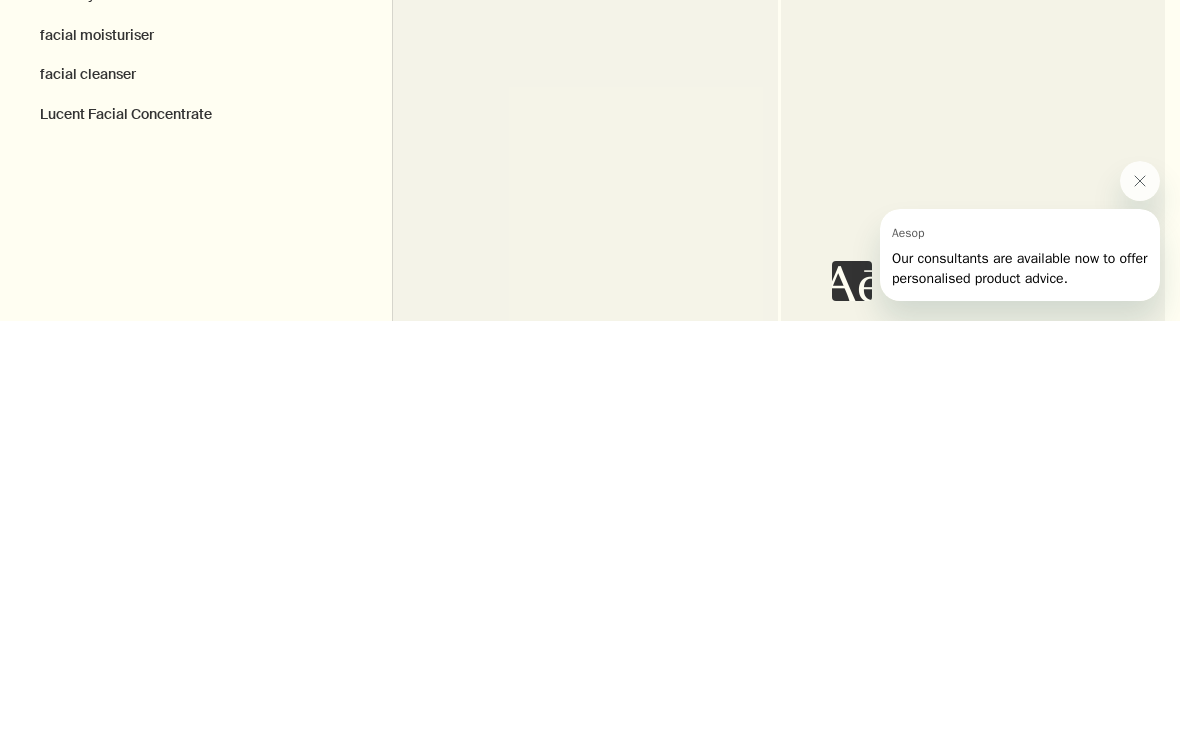 click at bounding box center [1140, 181] 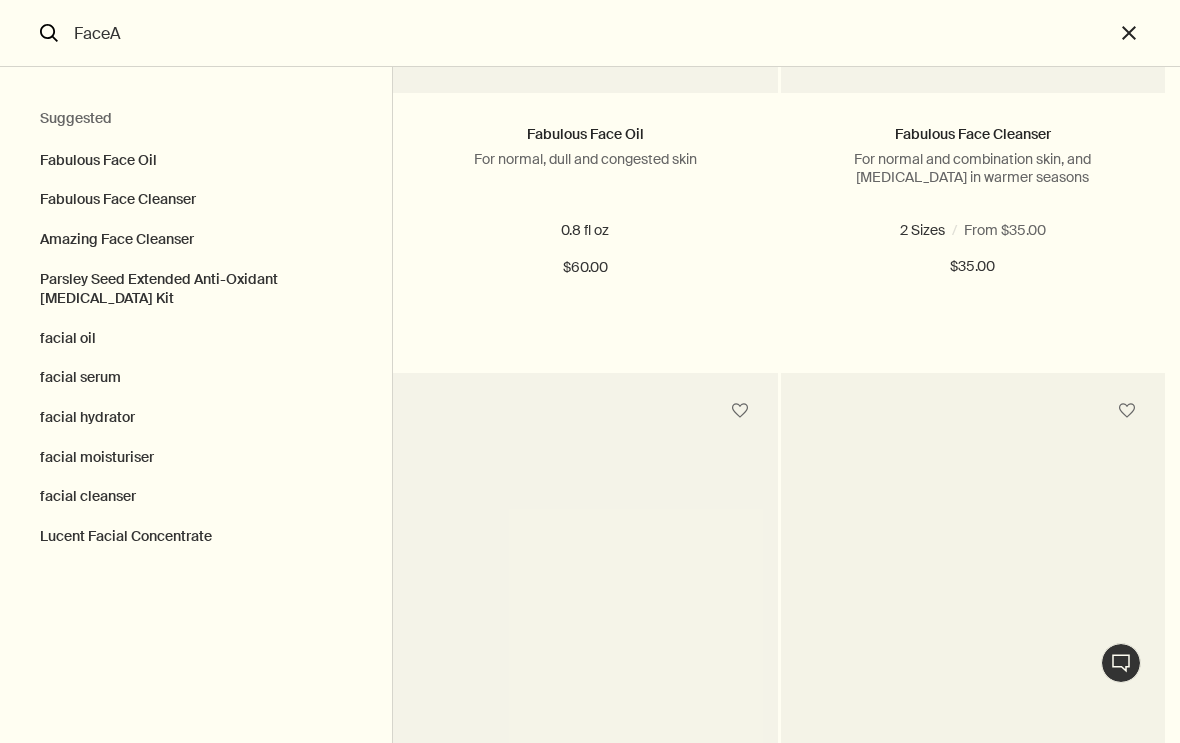 click on "Parsley Seed Extended Anti-Oxidant [MEDICAL_DATA] Kit" at bounding box center [196, 289] 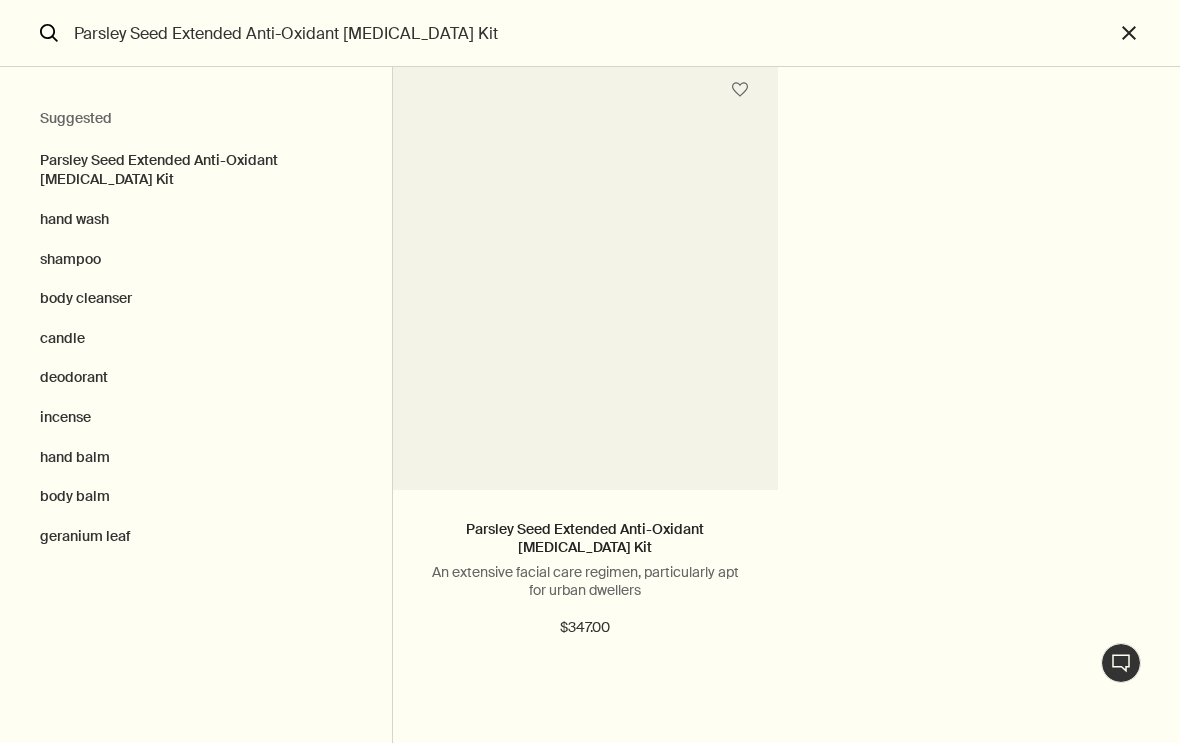 scroll, scrollTop: 98, scrollLeft: 0, axis: vertical 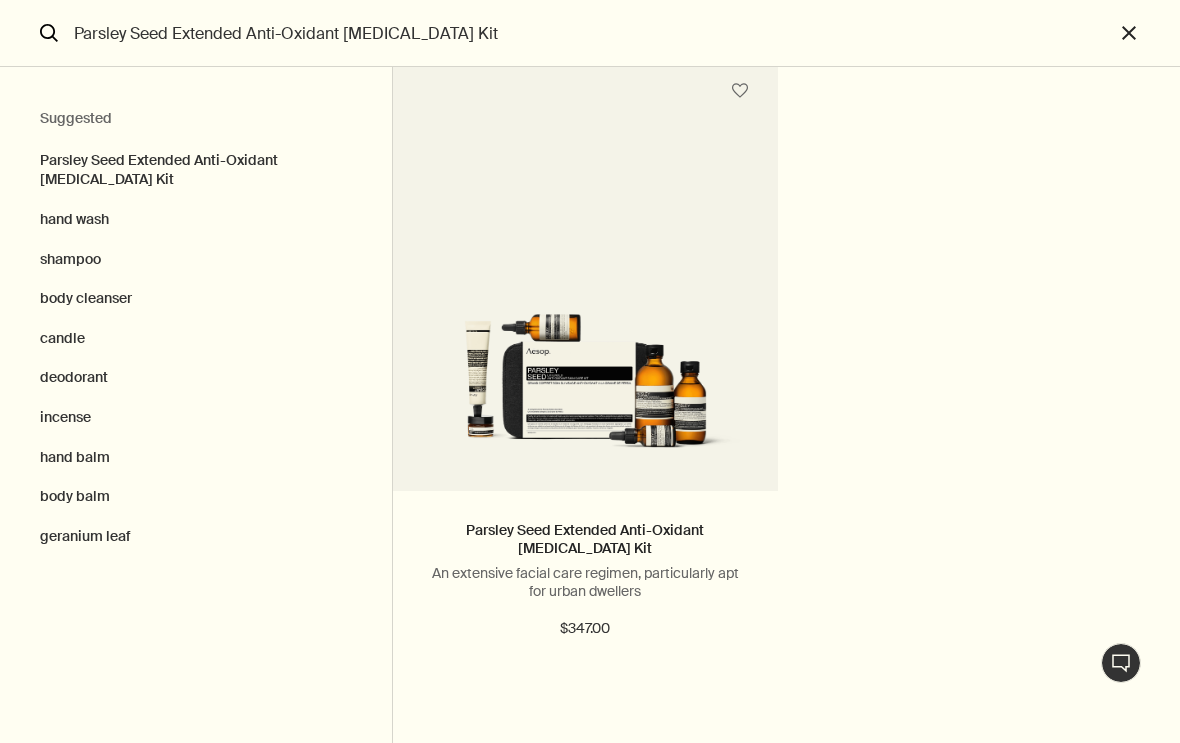click at bounding box center (585, 362) 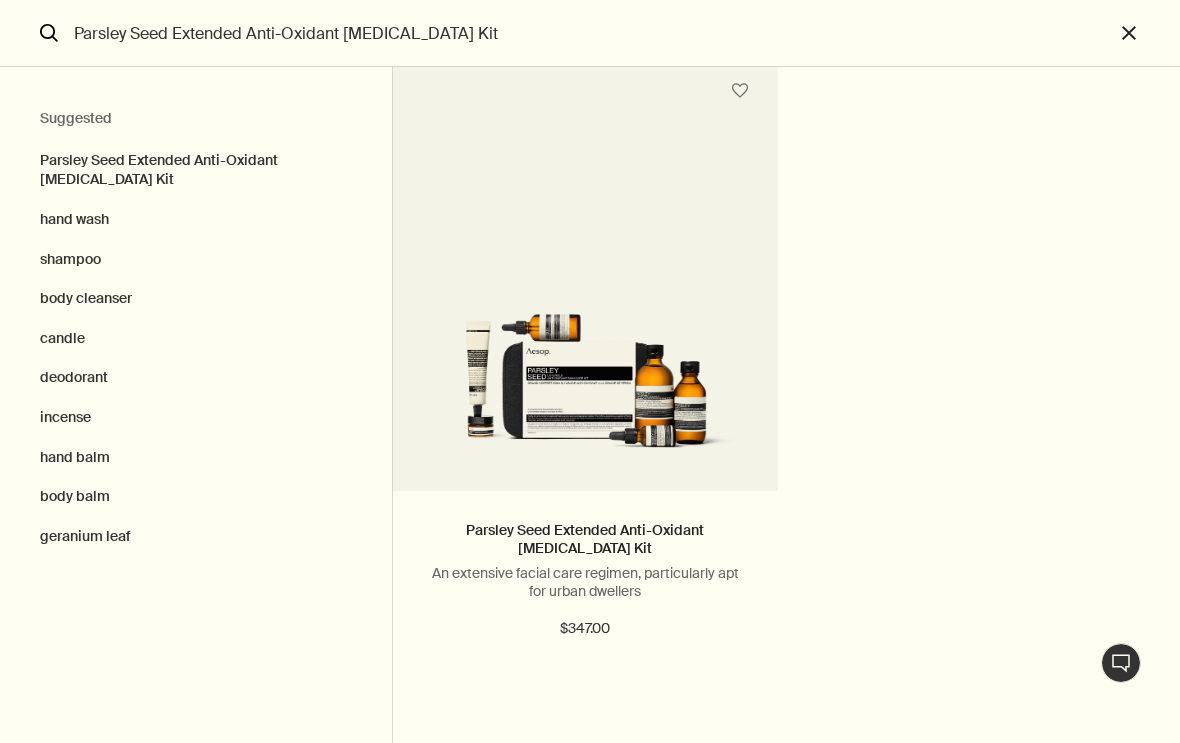 click at bounding box center (585, 362) 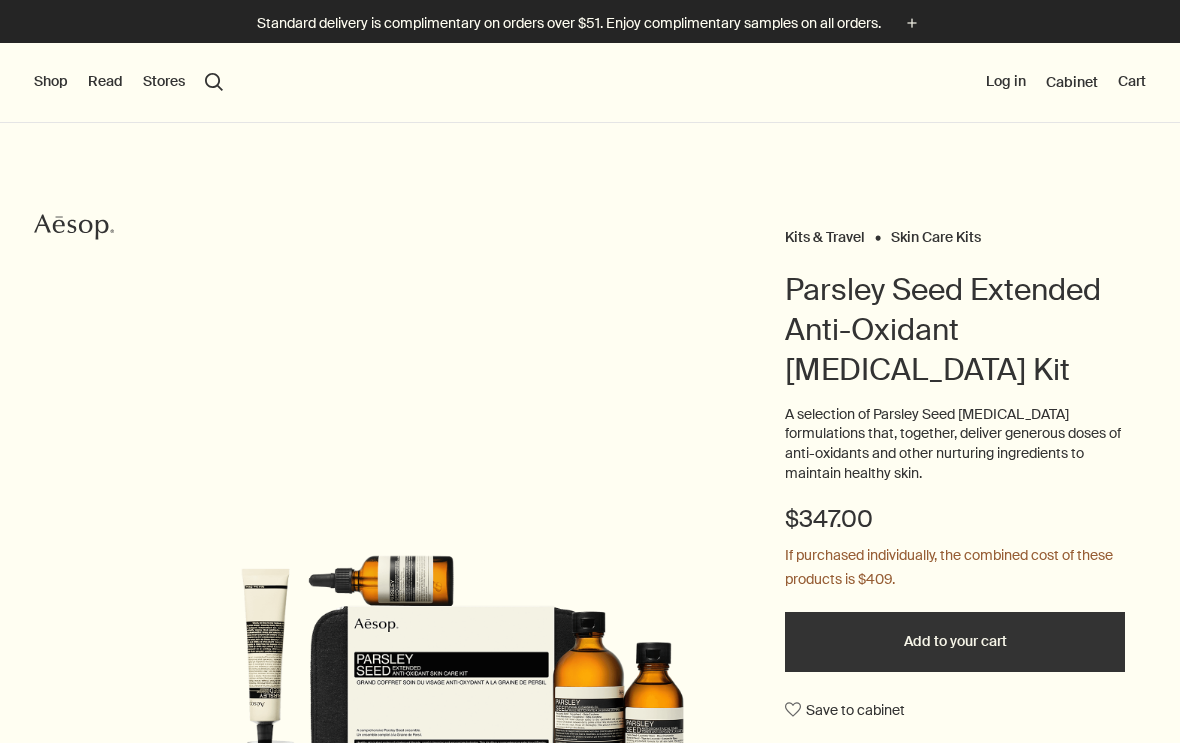 scroll, scrollTop: 0, scrollLeft: 0, axis: both 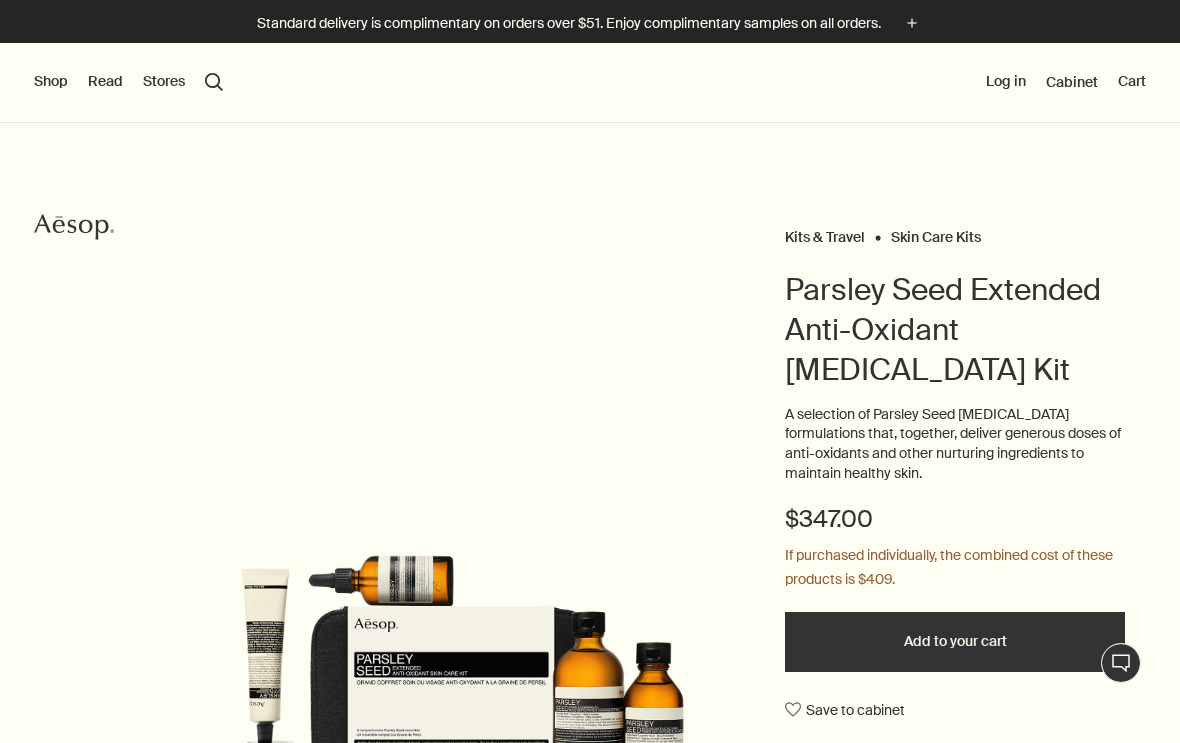 click on "Kits & Travel [MEDICAL_DATA] Kits Parsley Seed Extended Anti-Oxidant [MEDICAL_DATA] Kit A selection of Parsley Seed [MEDICAL_DATA] formulations that, together, deliver generous doses of anti-oxidants and other nurturing ingredients to maintain healthy skin.  $347.00 If purchased individually, the combined cost of these products is $409.   Add to your cart Save to cabinet About this kit An extensive facial care regimen, particularly apt for urban dwellers  Contents Six highly efficacious products containing anti-oxidant-[PERSON_NAME] Seed extract If purchased individually, the combined cost of these products is $409." at bounding box center [590, 647] 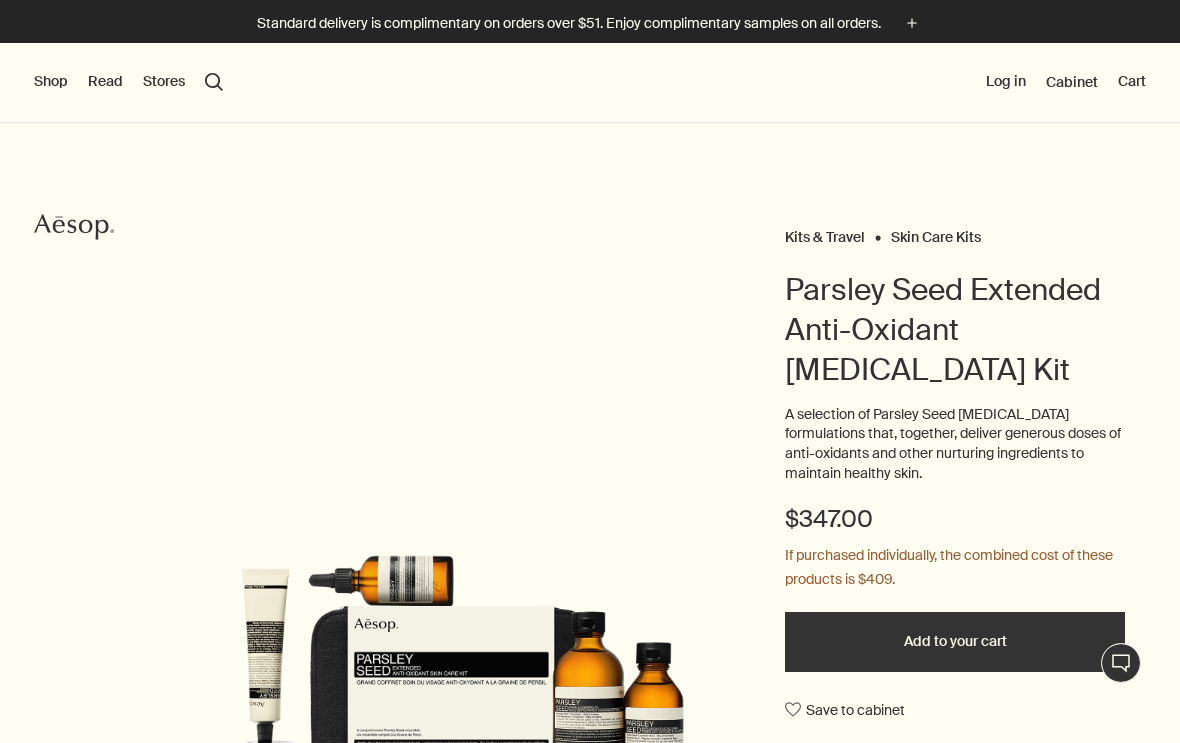 scroll, scrollTop: 0, scrollLeft: 0, axis: both 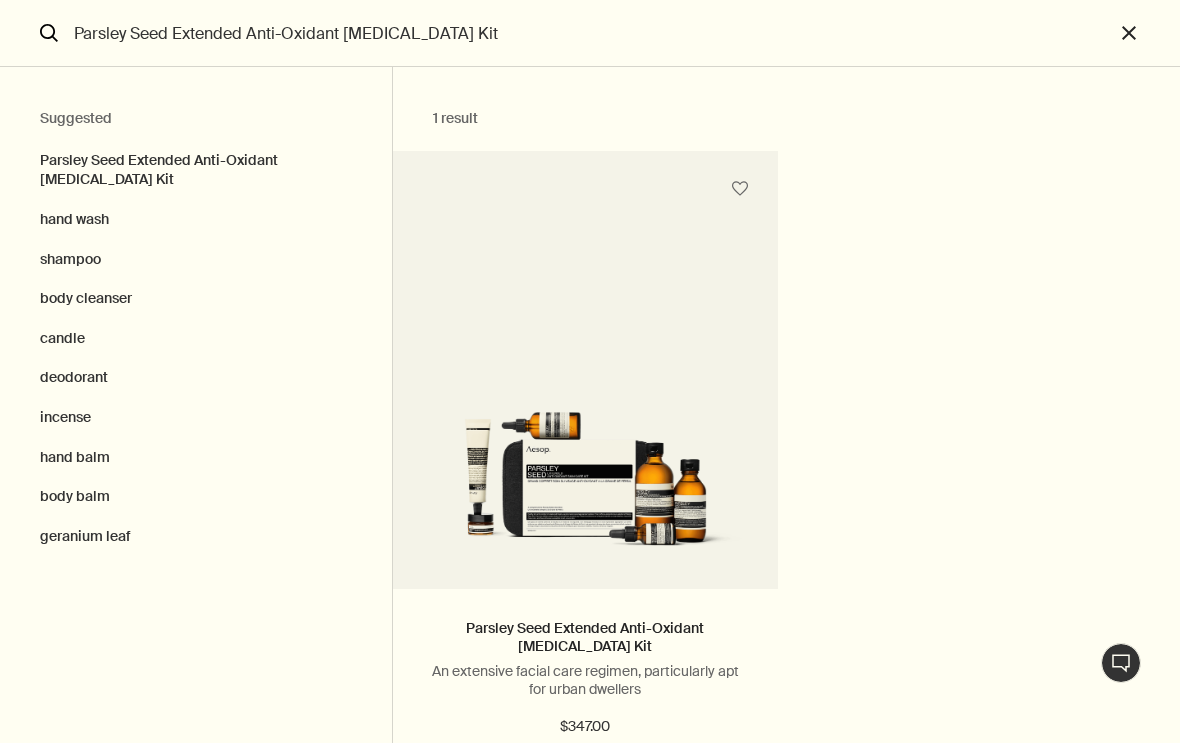 click on "Parsley Seed Extended Anti-Oxidant [MEDICAL_DATA] Kit" at bounding box center (590, 33) 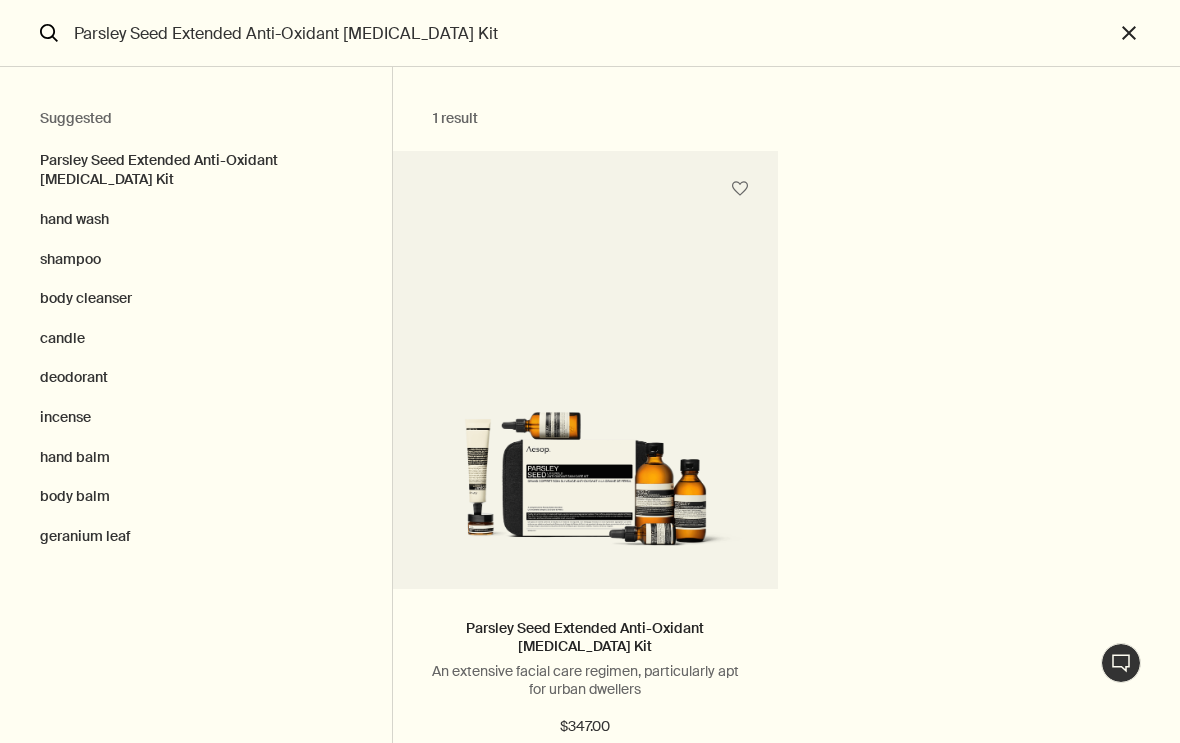 click on "Suggested Parsley Seed Extended Anti-Oxidant [MEDICAL_DATA] Kit hand wash shampoo body cleanser candle deodorant incense hand balm body balm geranium leaf" at bounding box center [196, 405] 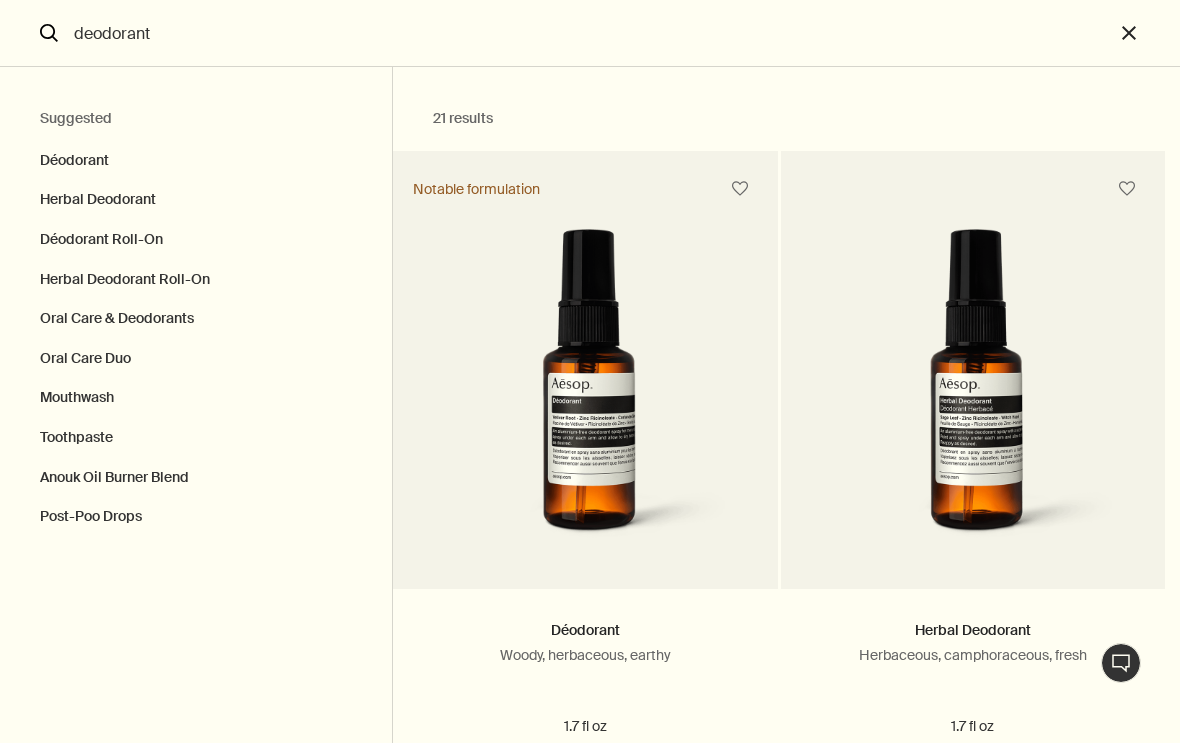scroll, scrollTop: 0, scrollLeft: 0, axis: both 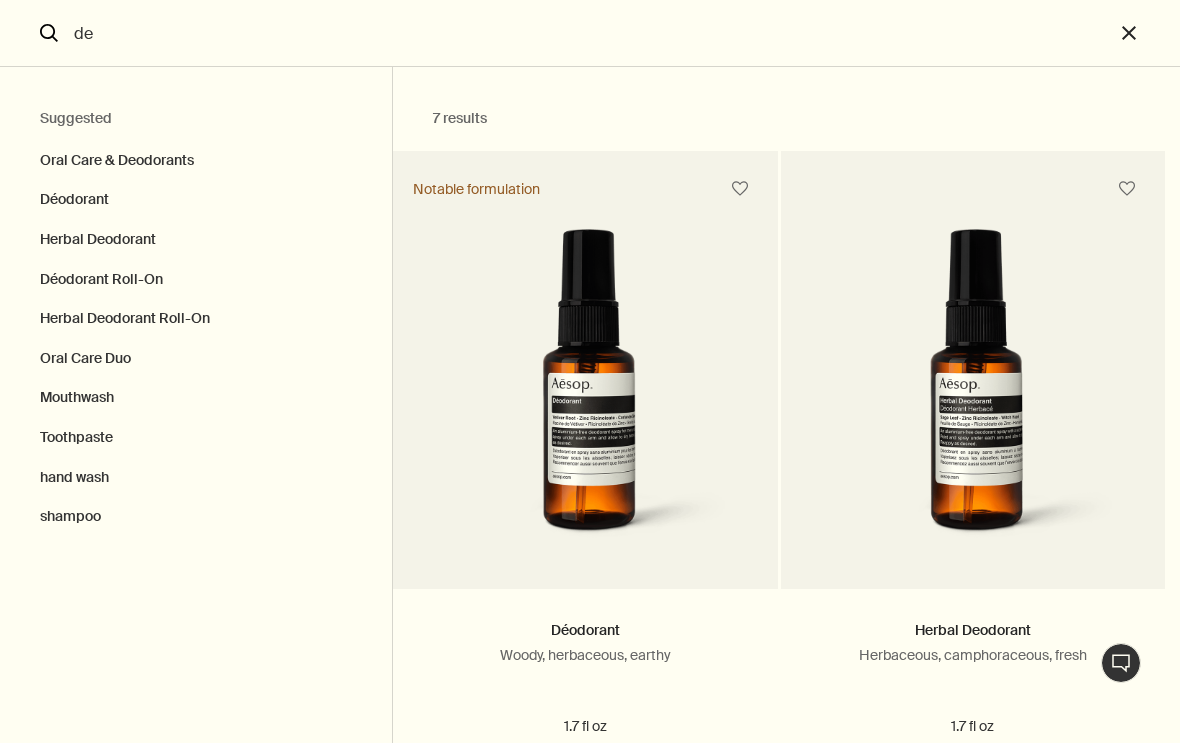 type on "d" 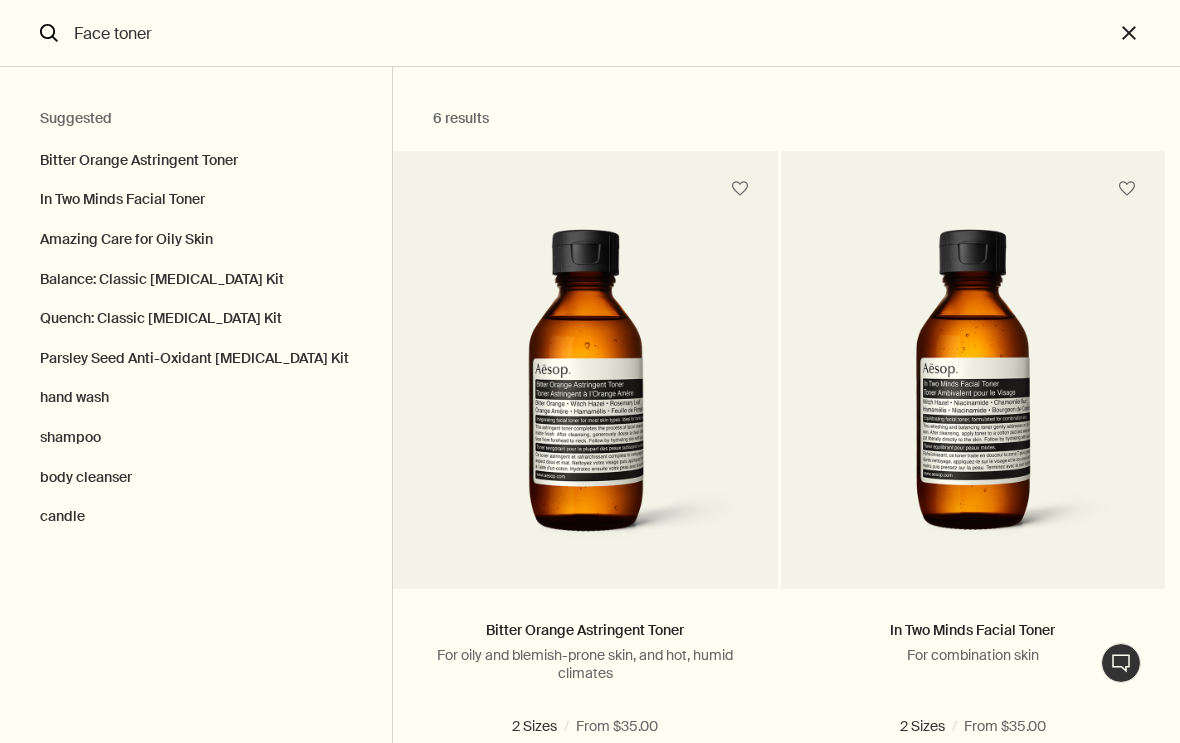 type on "Face toner" 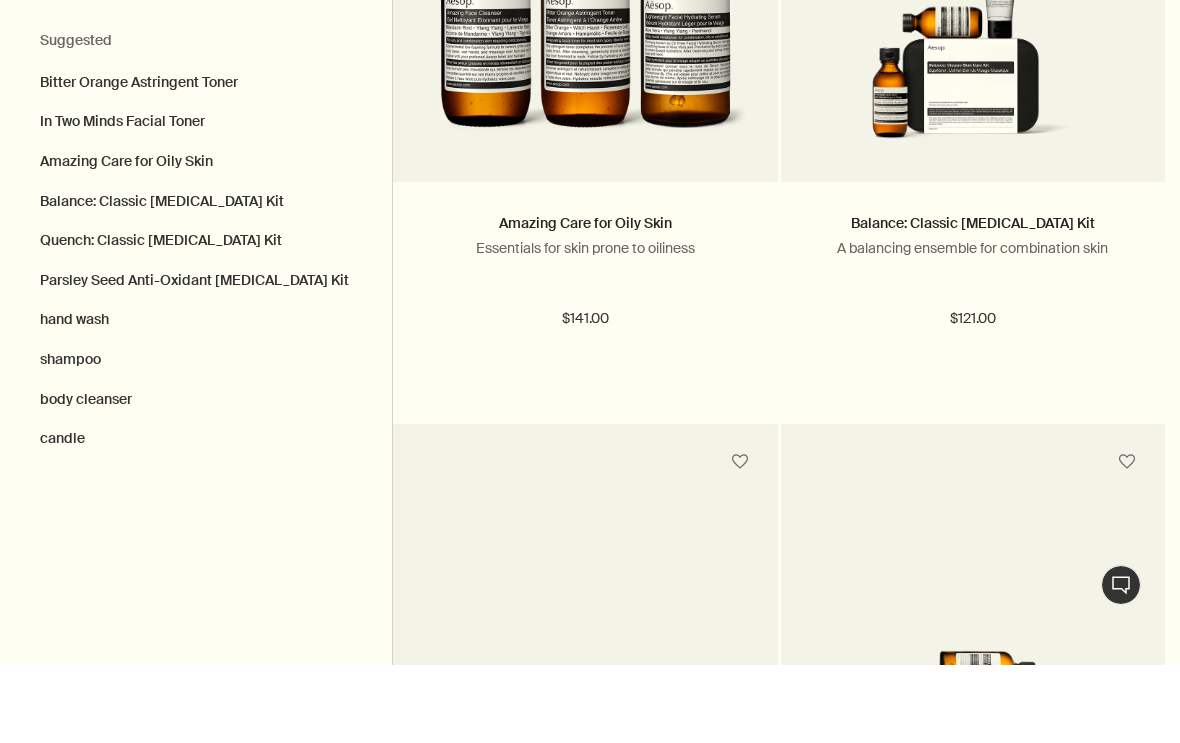 scroll, scrollTop: 1059, scrollLeft: 0, axis: vertical 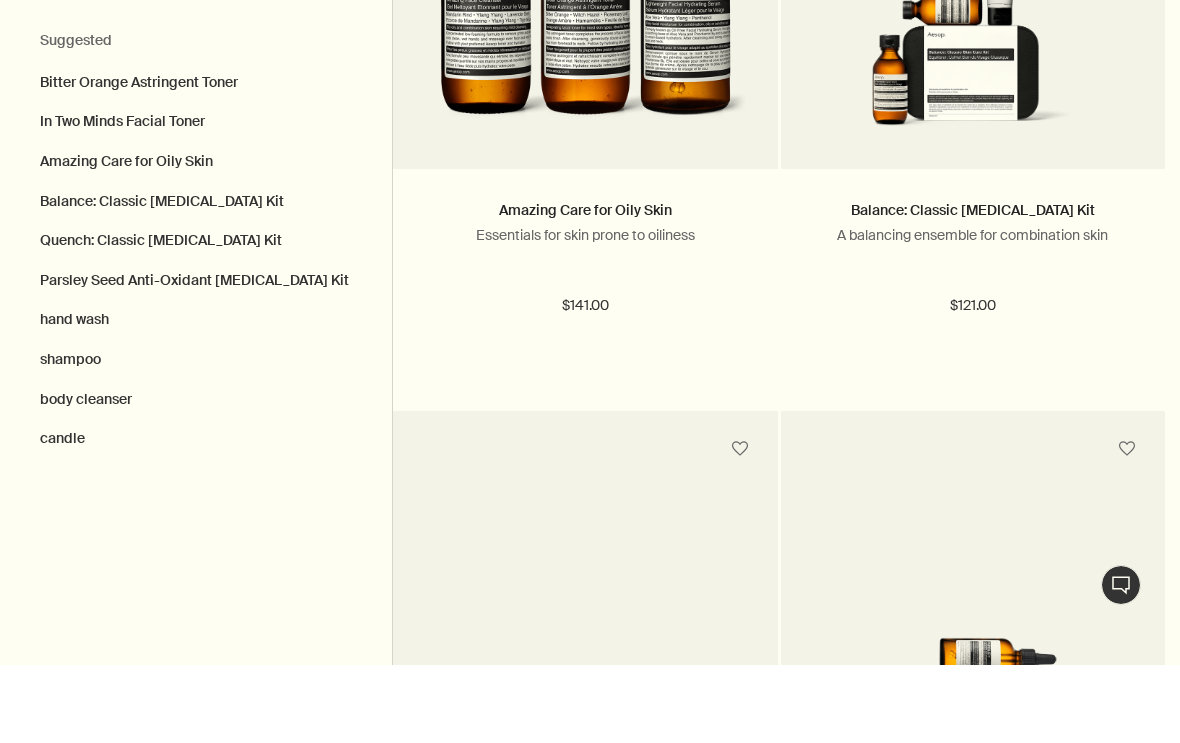 click on "$121.00" at bounding box center [973, 384] 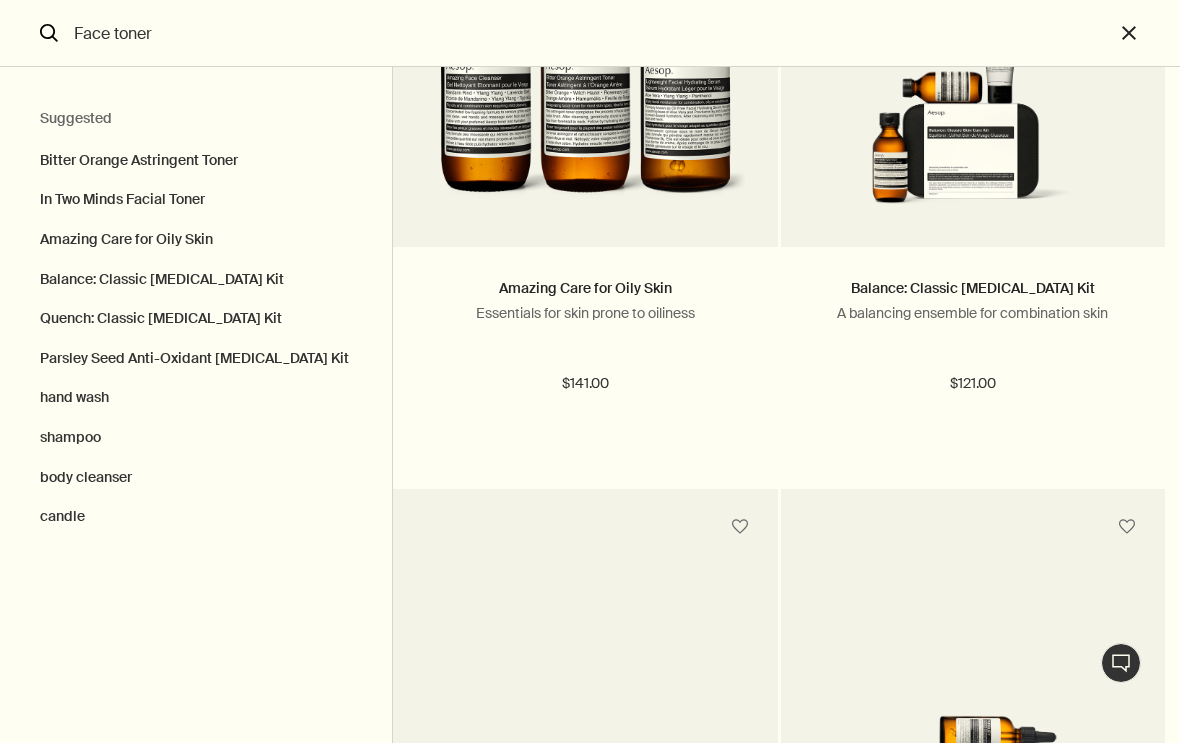 click at bounding box center (973, 118) 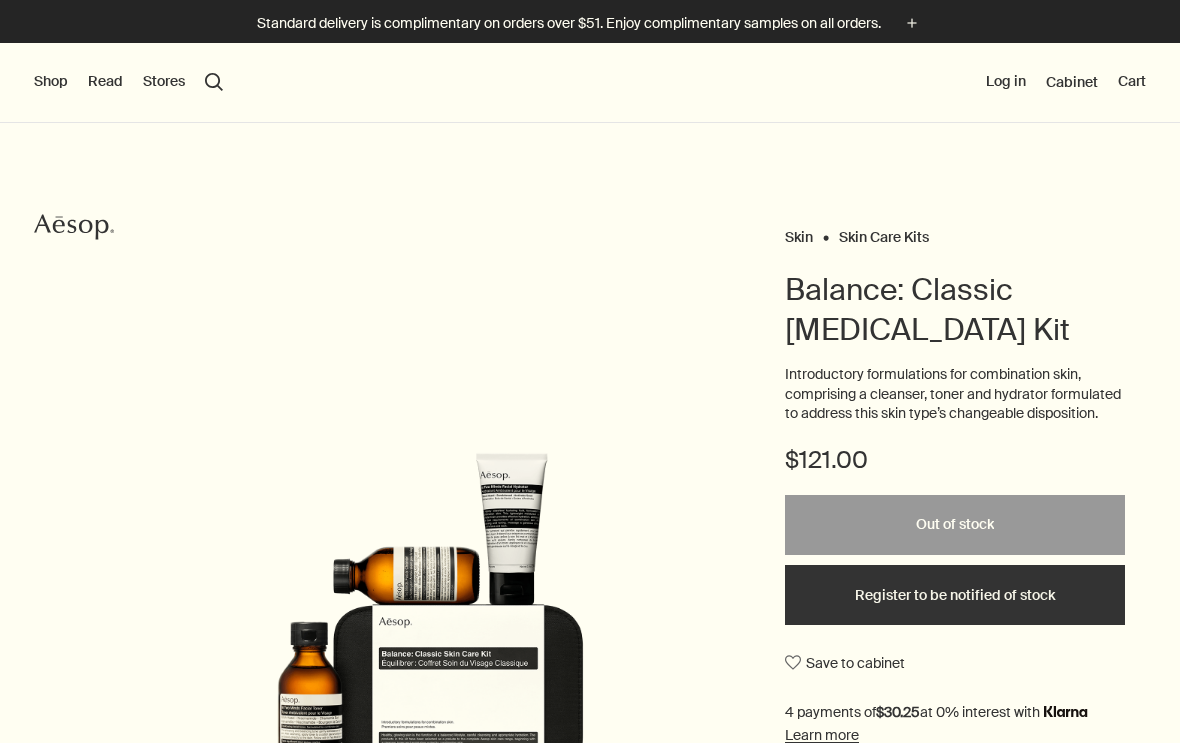 scroll, scrollTop: 0, scrollLeft: 0, axis: both 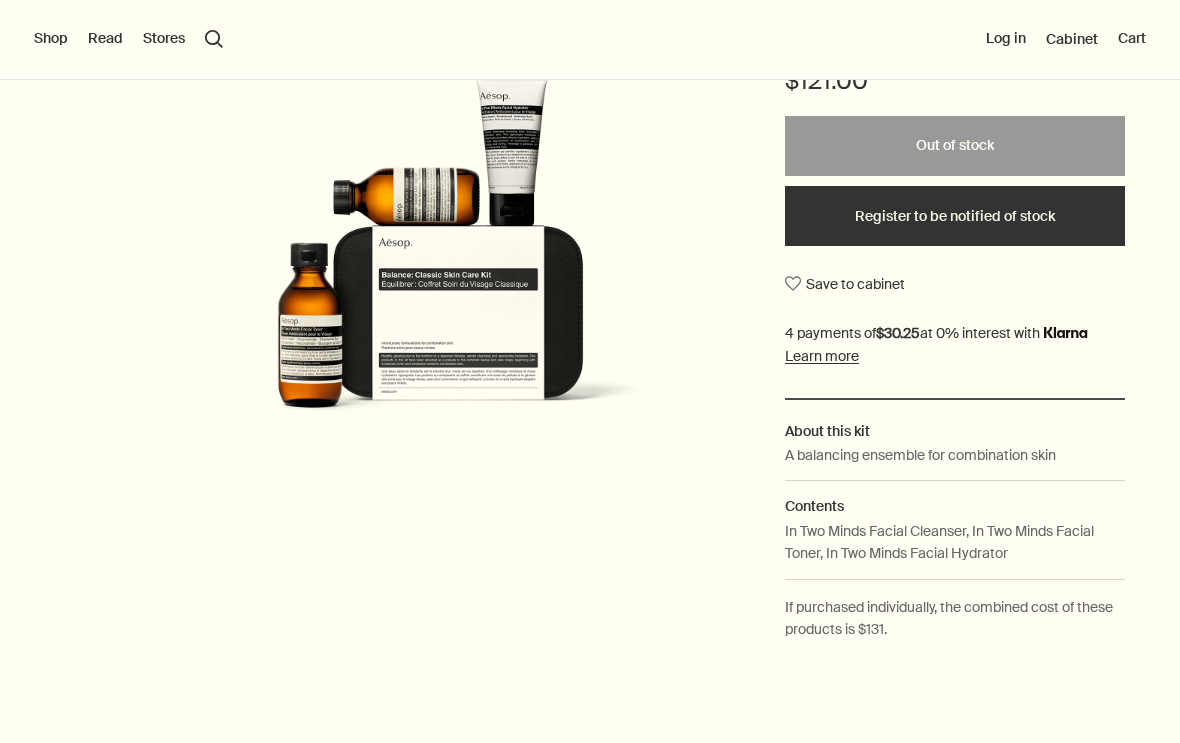 click at bounding box center [462, 253] 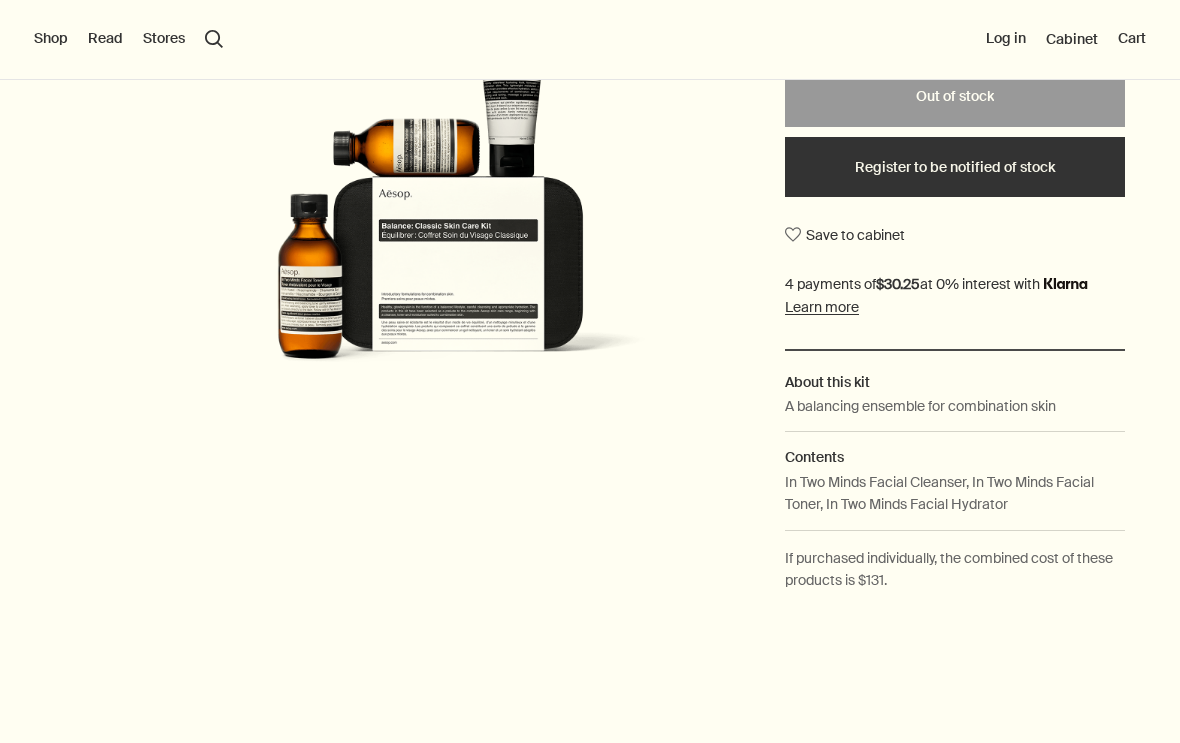 scroll, scrollTop: 429, scrollLeft: 0, axis: vertical 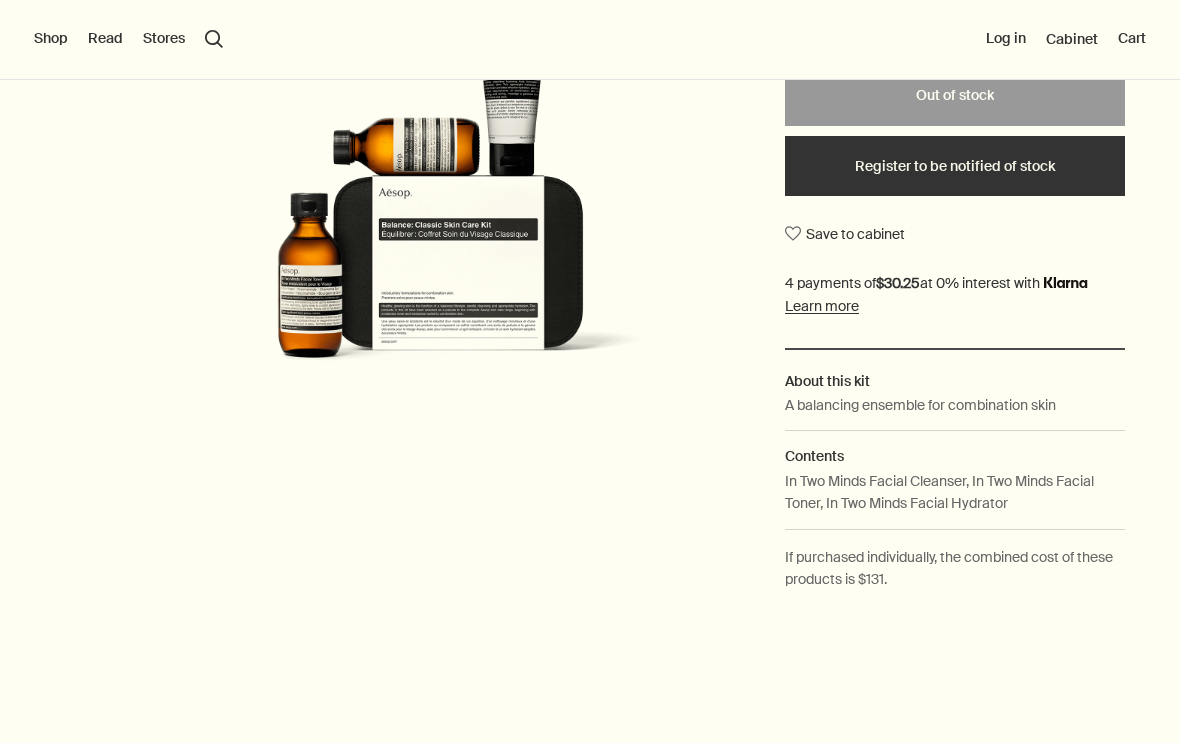 click on "Skin Skin Care Kits Balance: Classic Skin Care Kit Introductory formulations for combination skin, comprising a cleanser, toner and hydrator formulated to address this skin type’s changeable disposition. $121.00   Out of stock Out of stock Register to be notified of stock Save to cabinet About this kit A balancing ensemble for combination skin Contents In Two Minds Facial Cleanser, In Two Minds Facial Toner, In Two Minds Facial Hydrator If purchased individually, the combined cost of these products is $131." at bounding box center [590, 196] 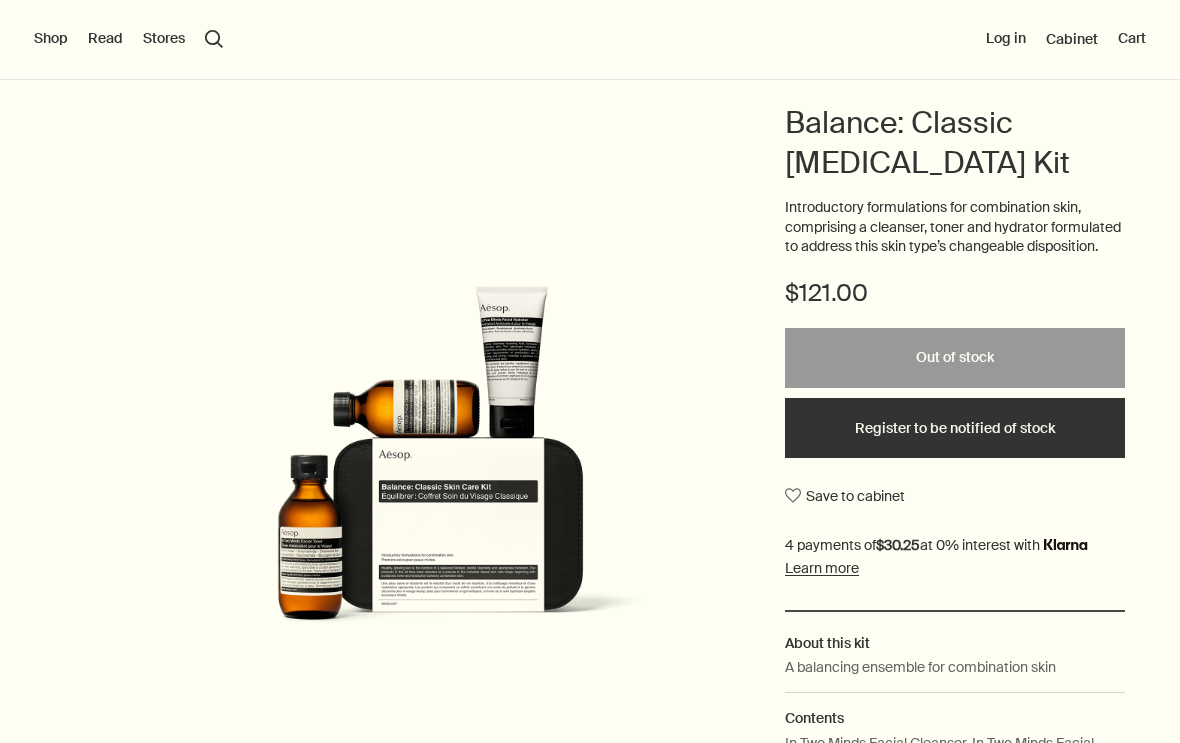 scroll, scrollTop: 164, scrollLeft: 0, axis: vertical 